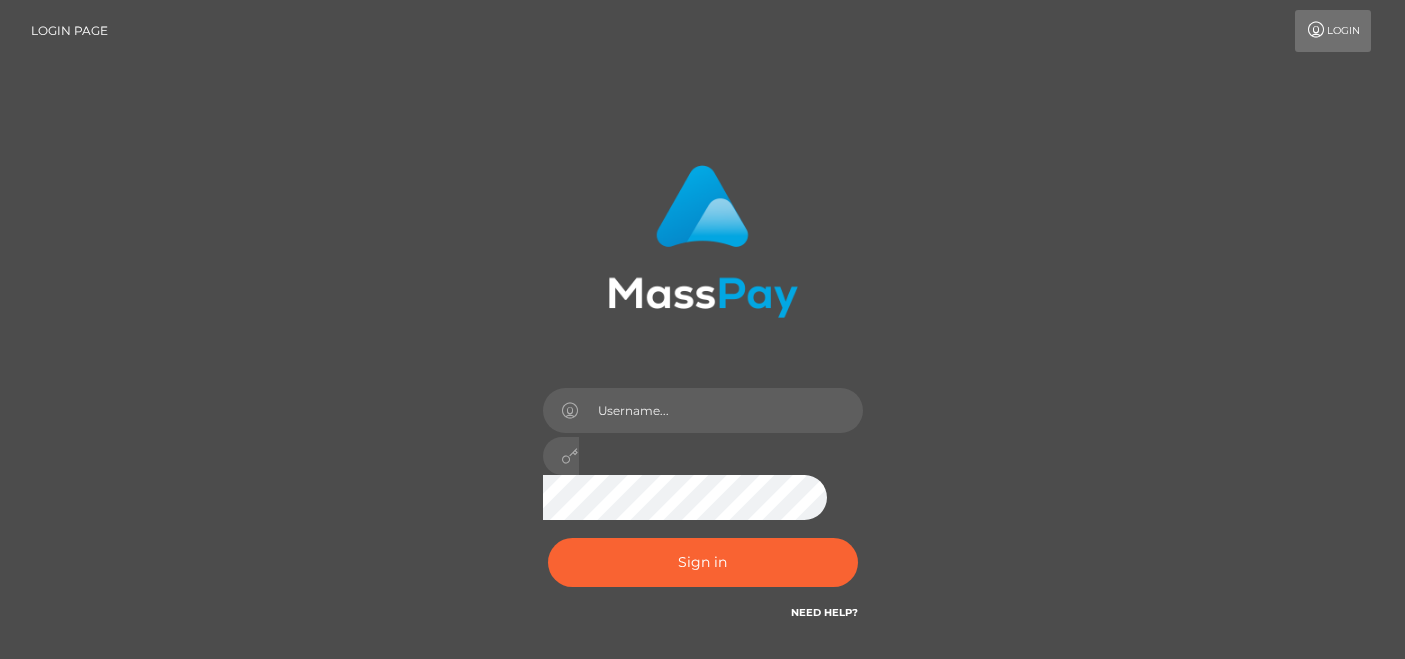 scroll, scrollTop: 0, scrollLeft: 0, axis: both 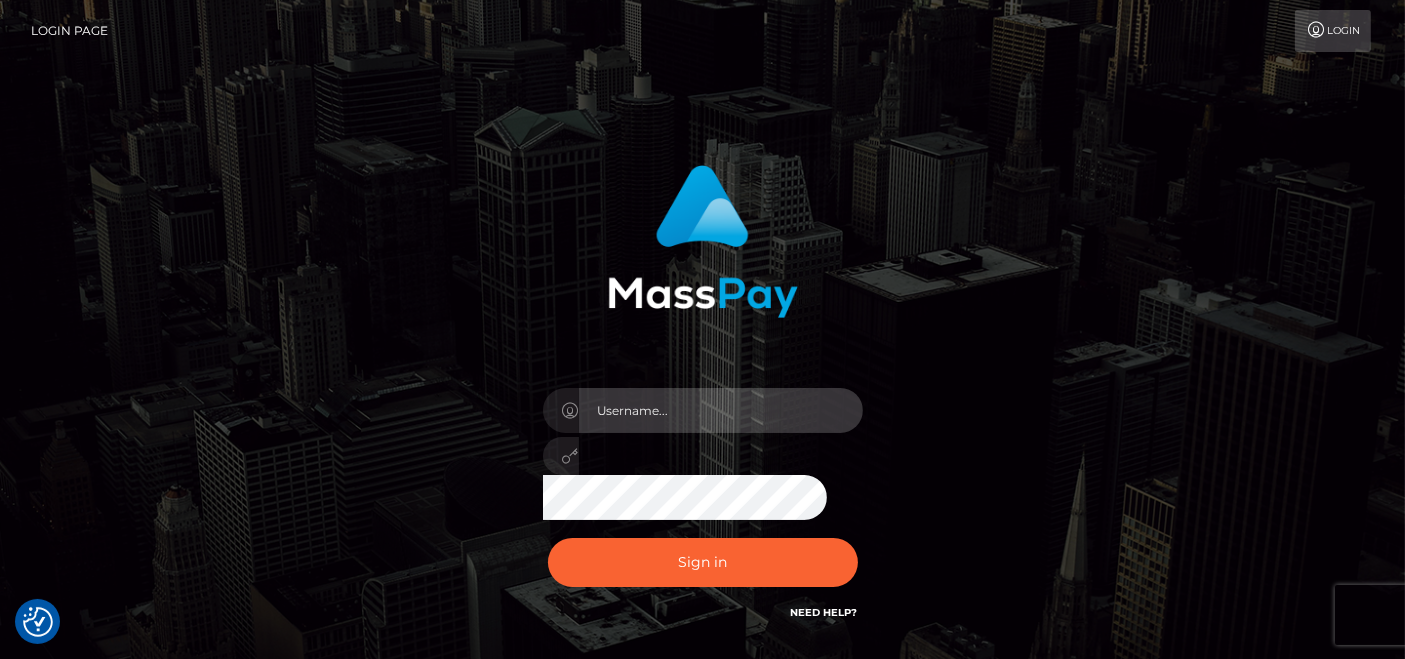click at bounding box center (721, 410) 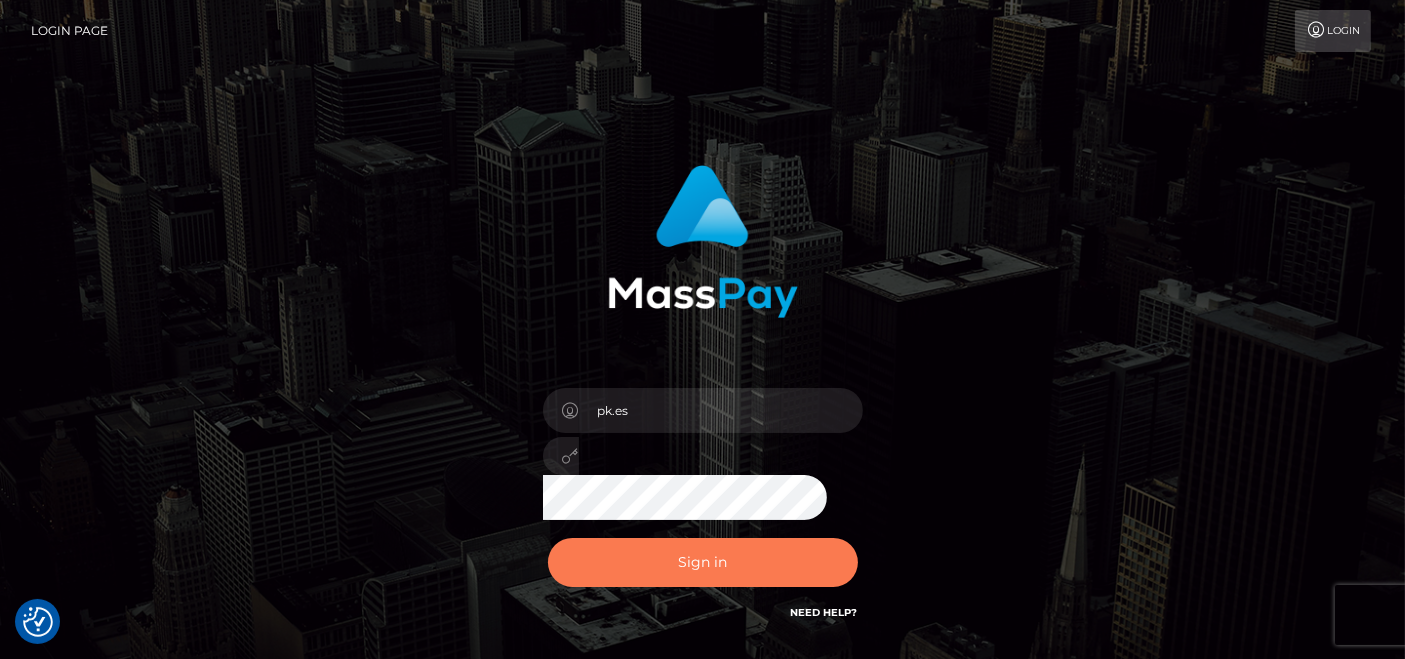 click on "Sign in" at bounding box center (703, 562) 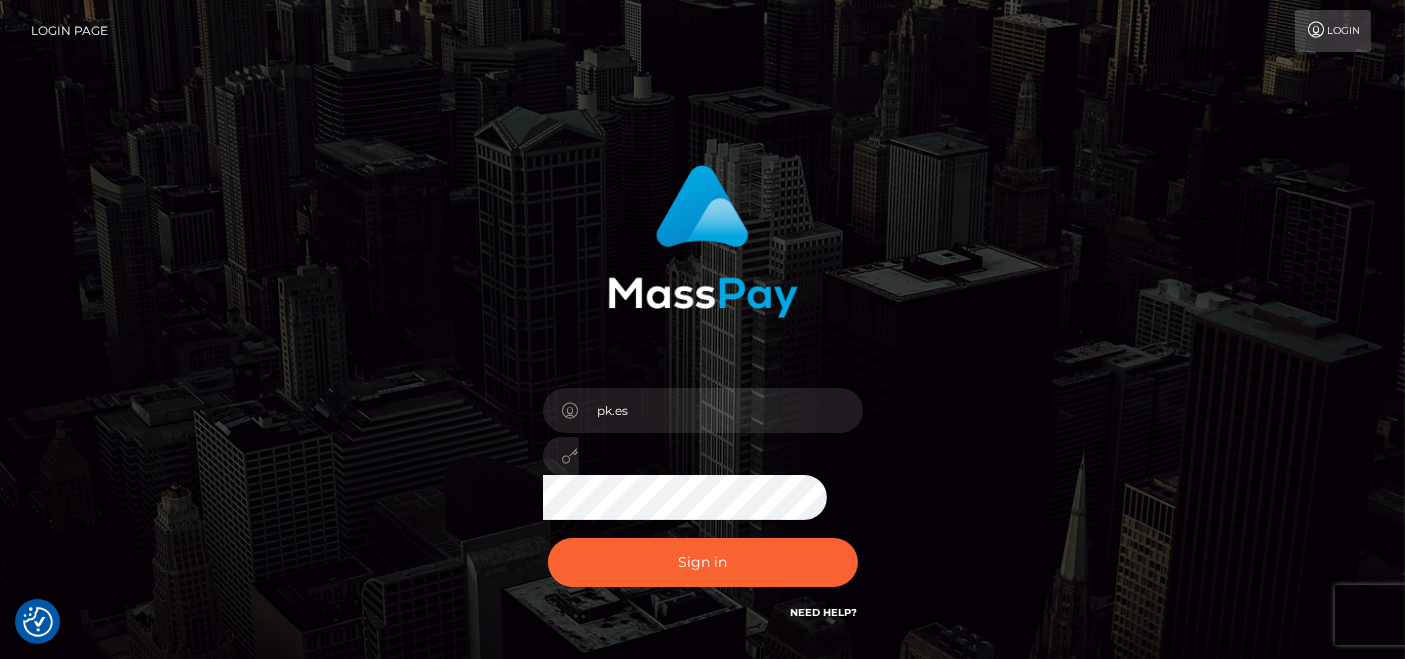 click on "Sign in
Need
Help?" at bounding box center (703, 570) 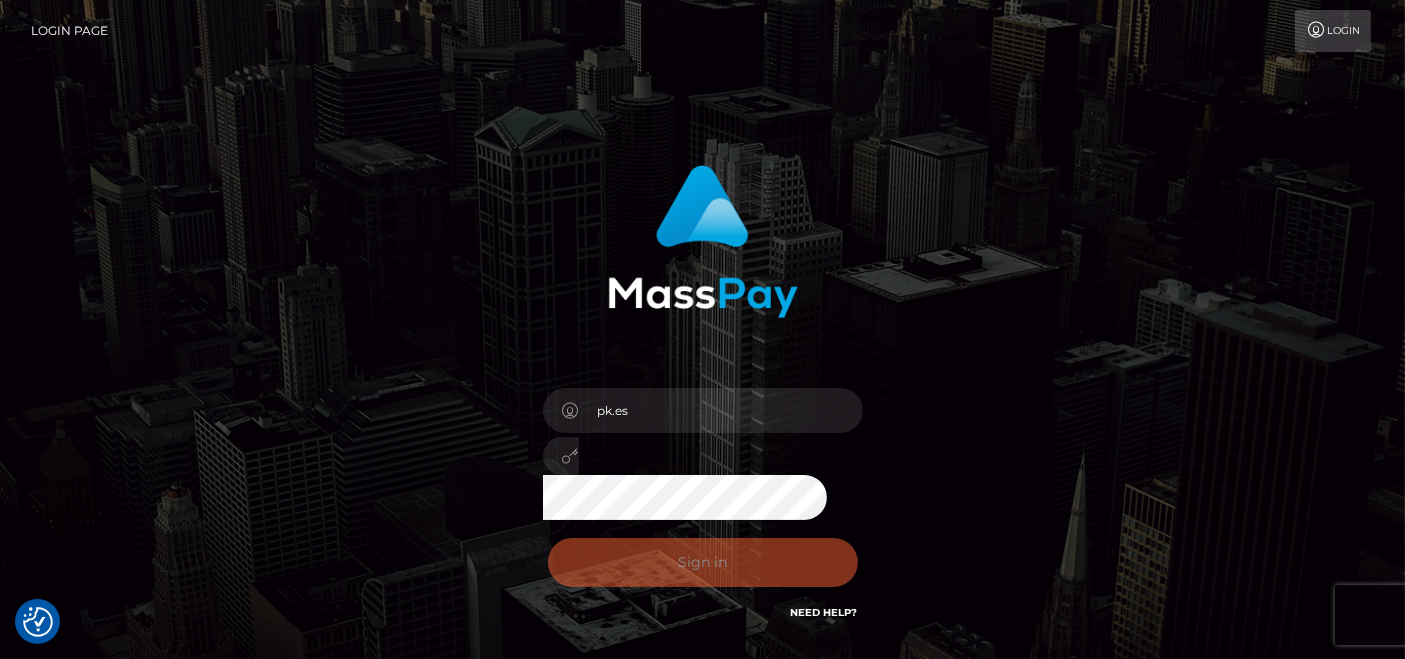 click on "Sign in
Need
Help?" at bounding box center [703, 570] 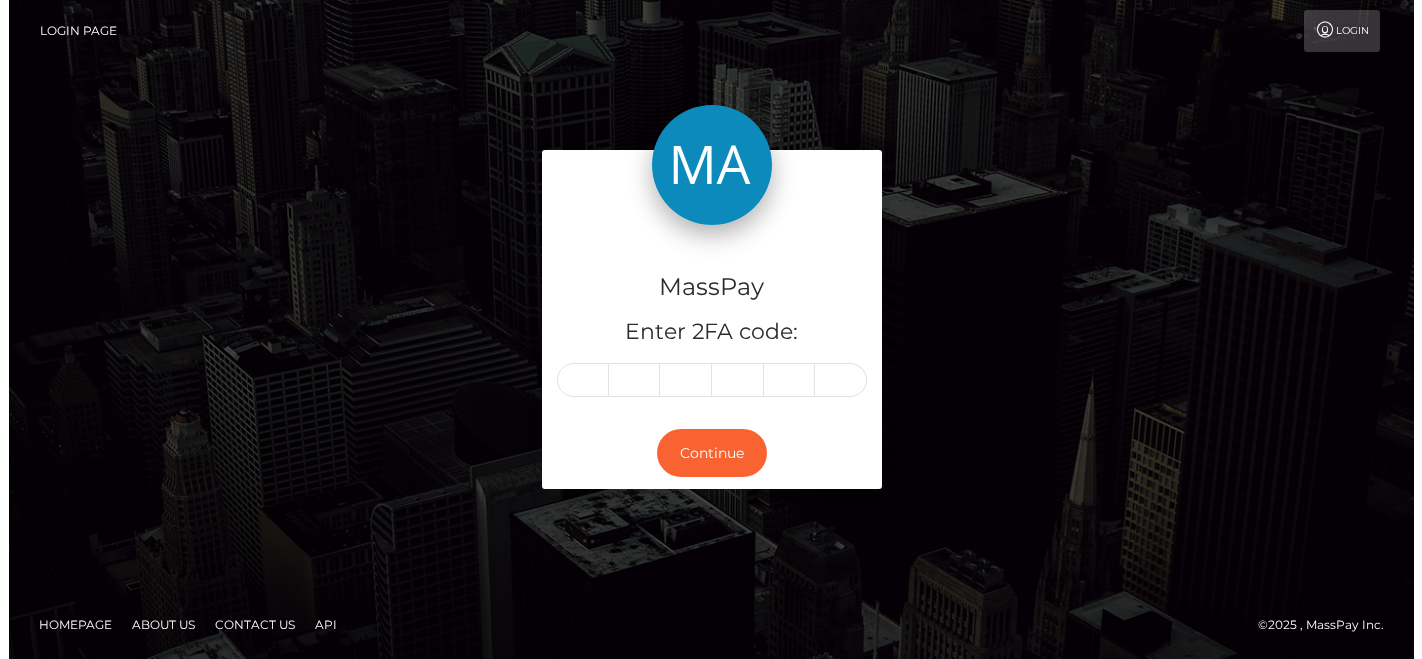 scroll, scrollTop: 0, scrollLeft: 0, axis: both 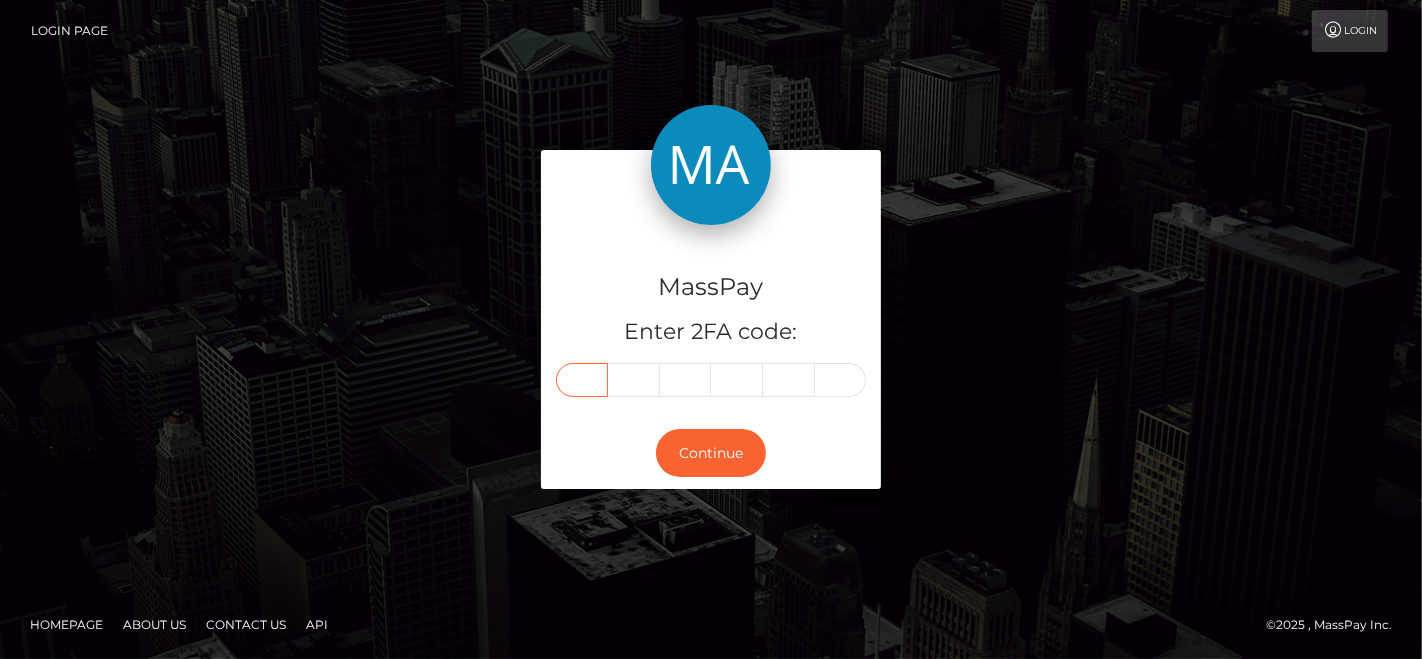 click at bounding box center (582, 380) 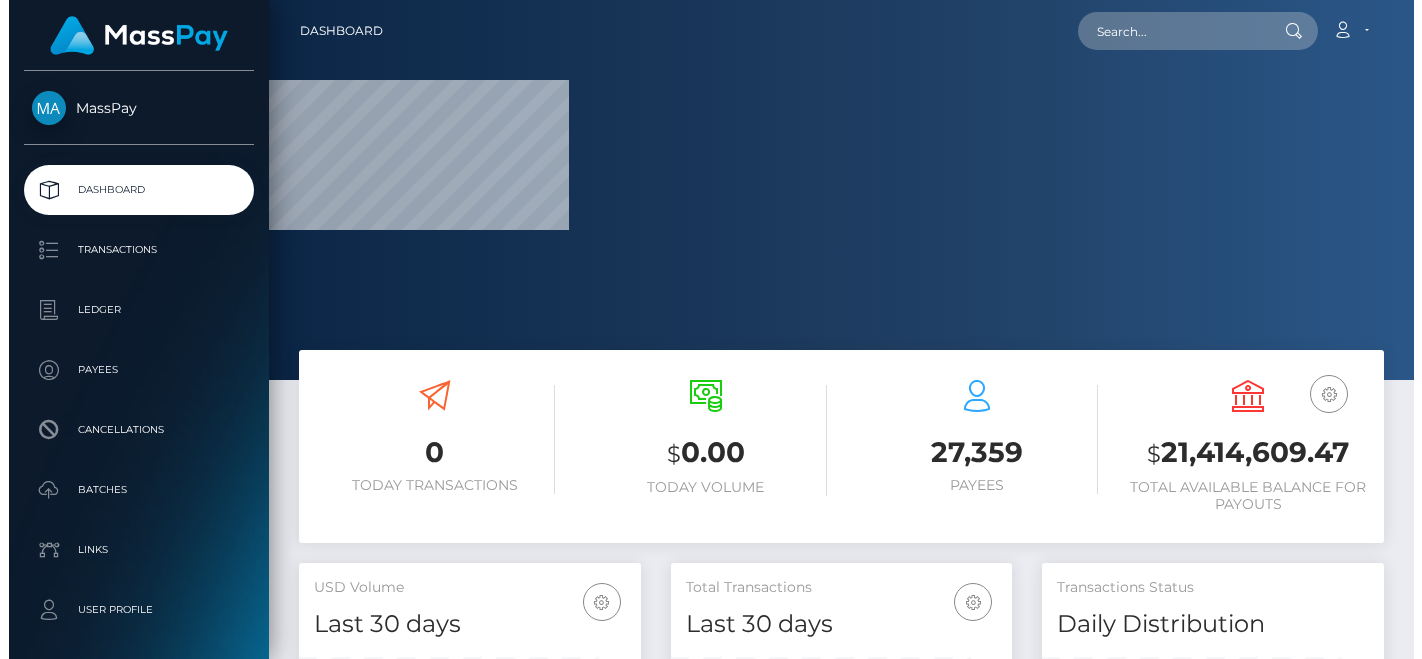 scroll, scrollTop: 0, scrollLeft: 0, axis: both 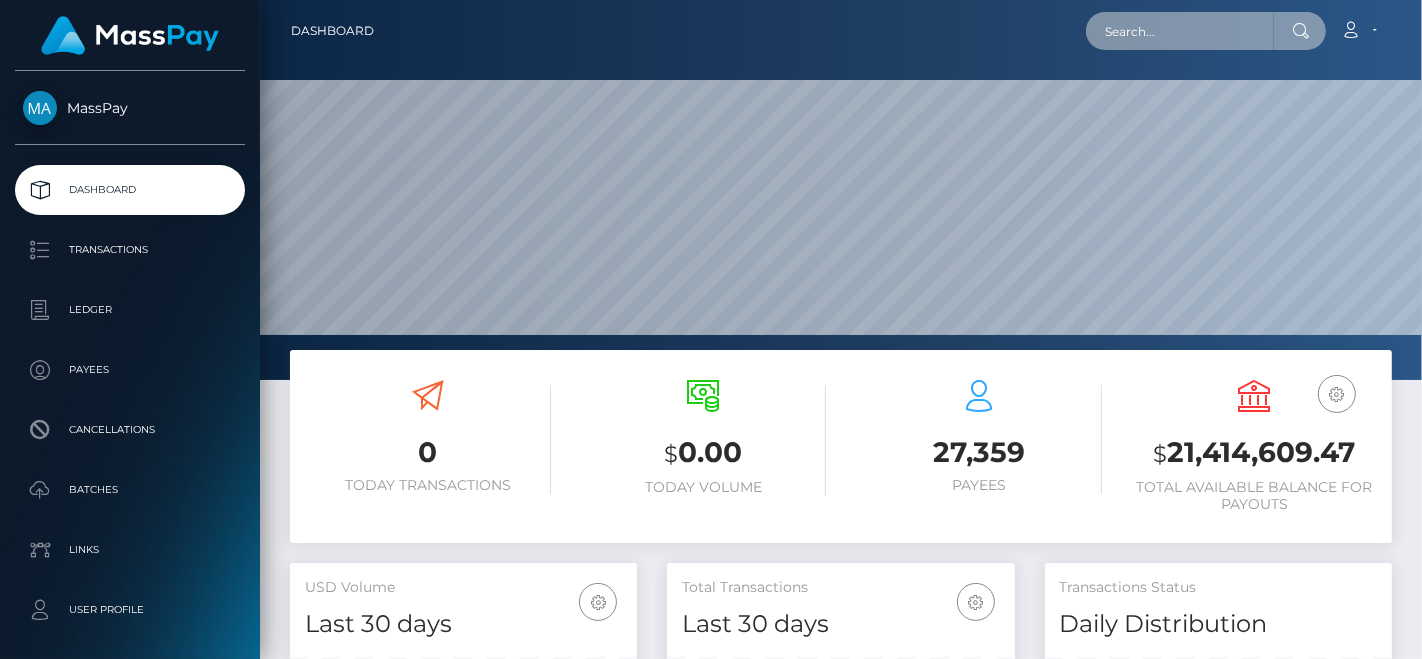 click at bounding box center (1180, 31) 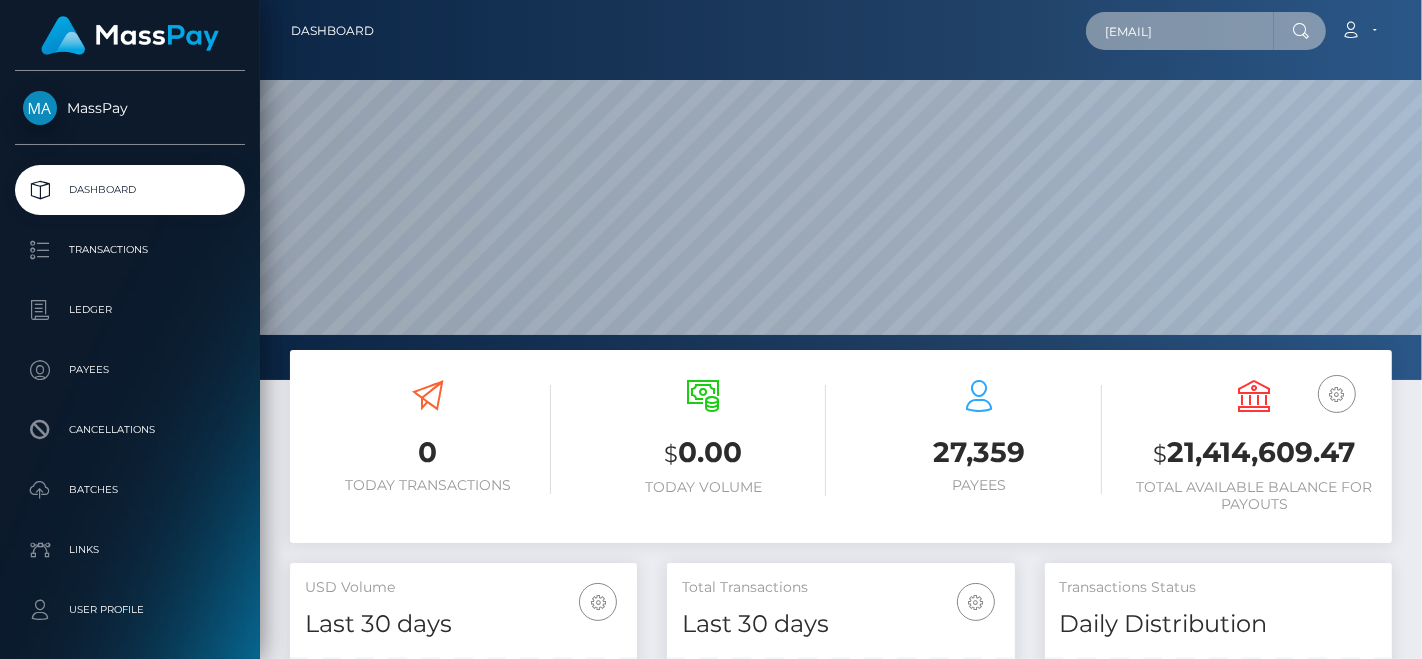 scroll, scrollTop: 0, scrollLeft: 29, axis: horizontal 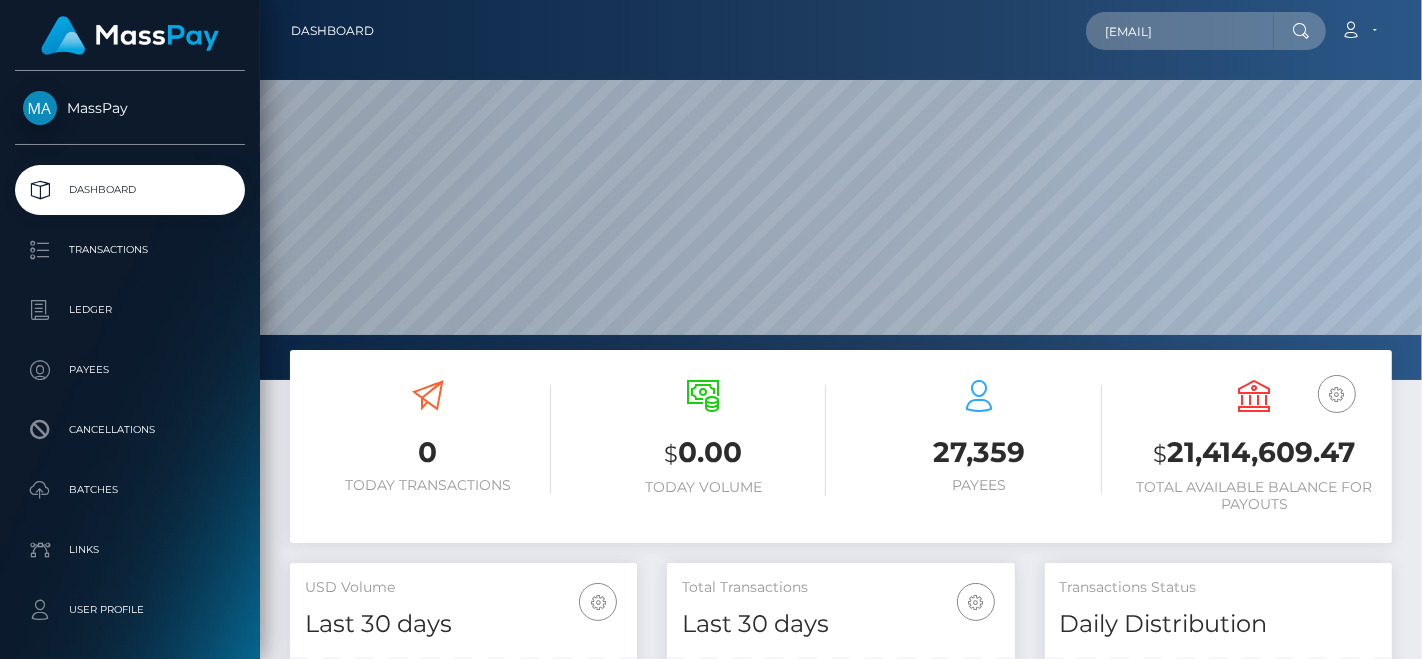 click at bounding box center (1301, 31) 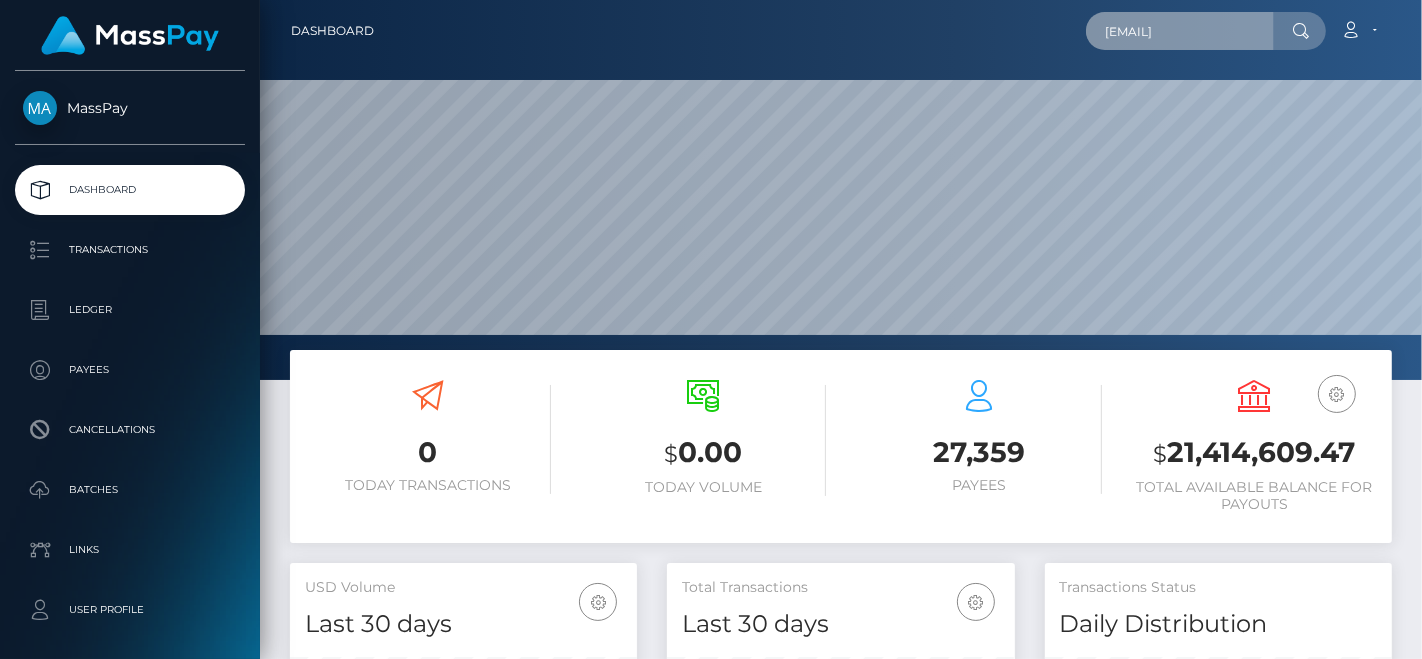 click on "avital.grushcovski@gmail.com" at bounding box center [1180, 31] 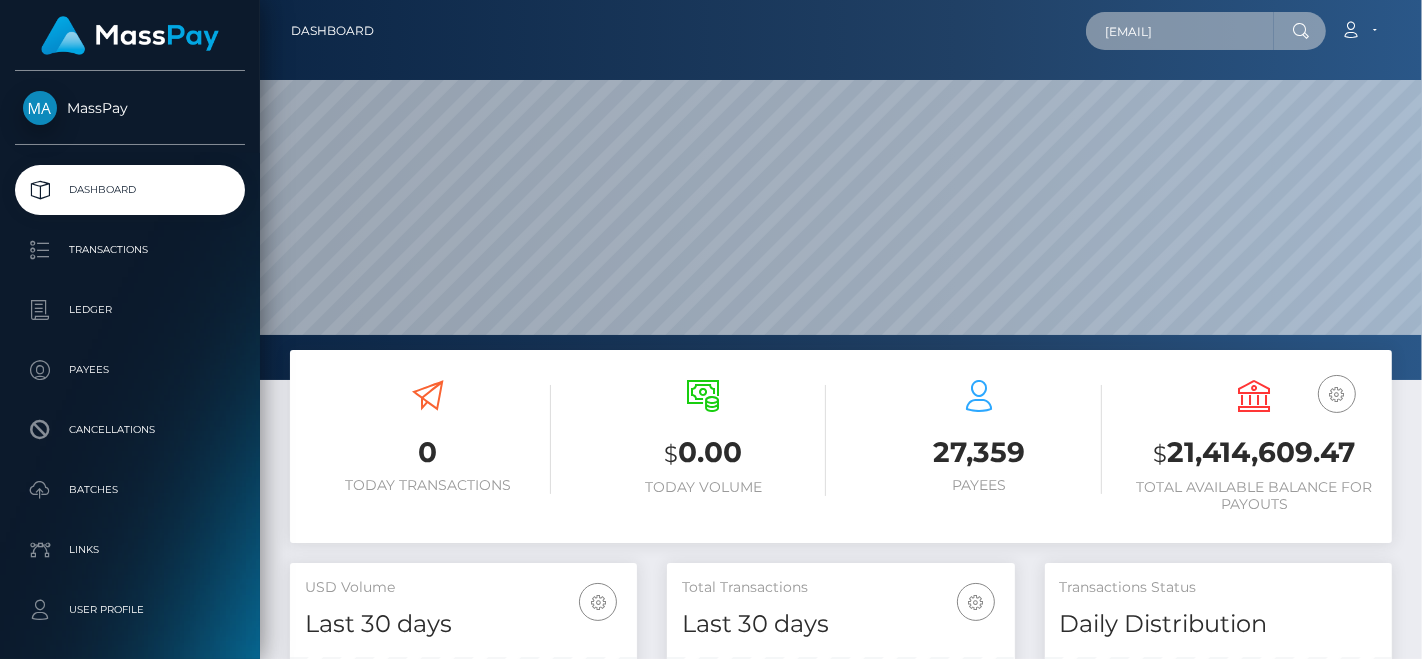 click on "avital.grushcovski@gmail.com" at bounding box center [1180, 31] 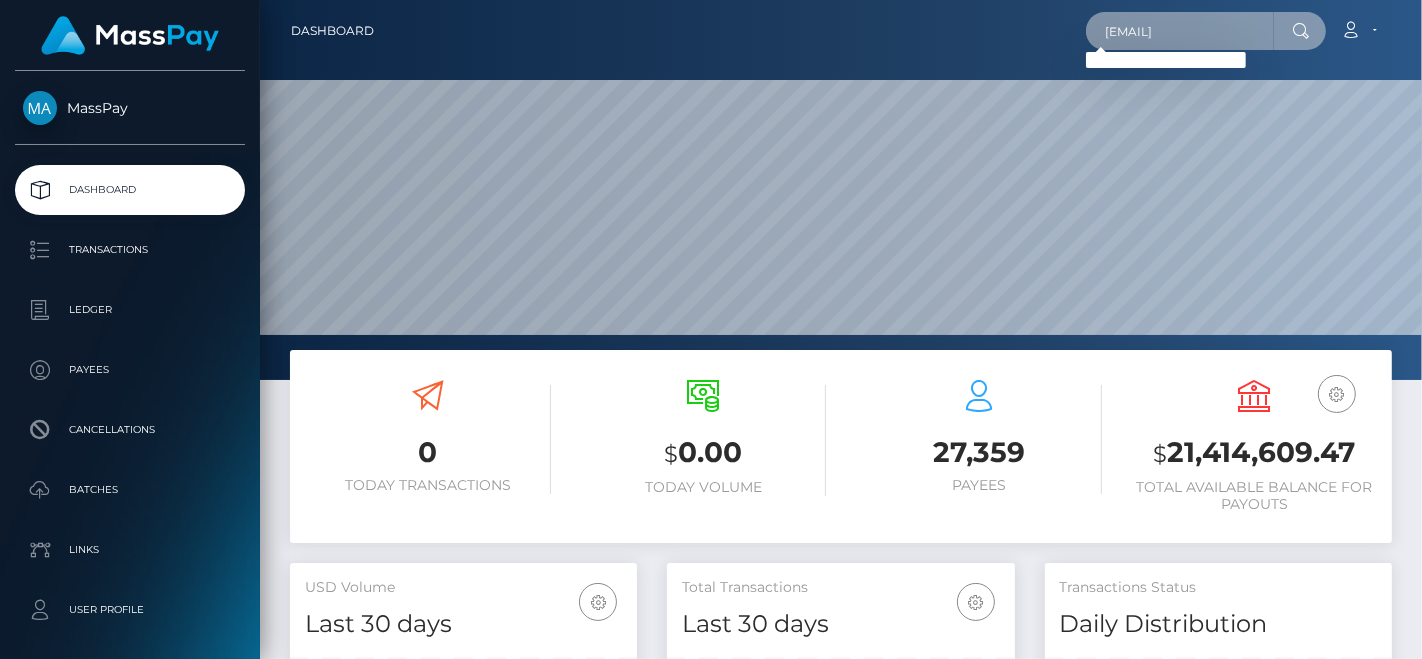 click on "avital.grushcovski@gmail.com" at bounding box center [1180, 31] 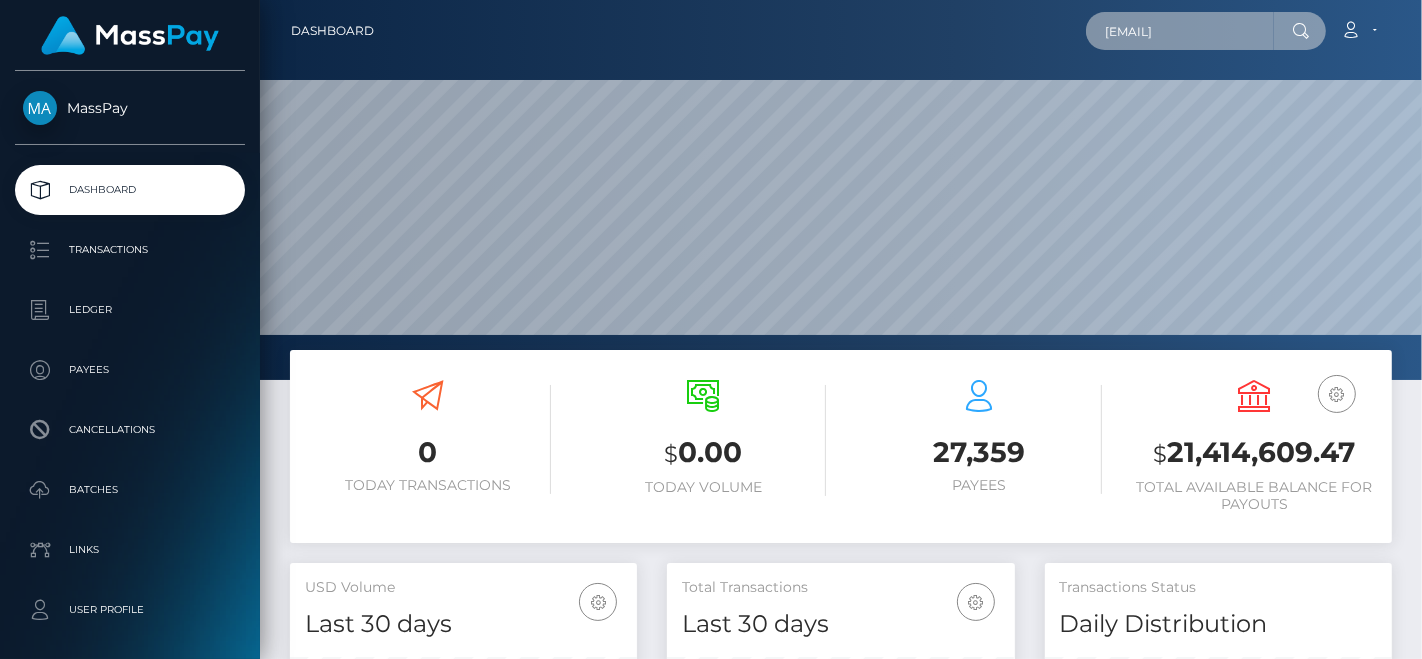 click on "avital.grushcovski@gmail.com" at bounding box center (1180, 31) 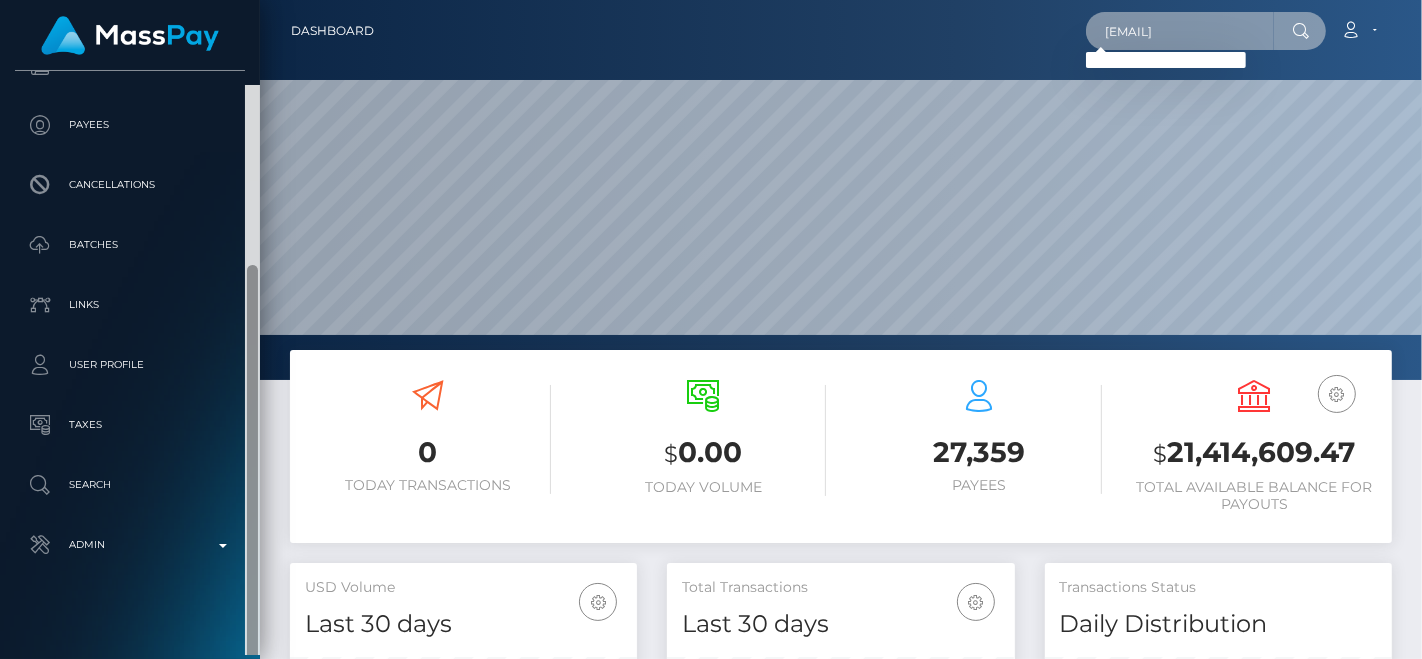 scroll, scrollTop: 259, scrollLeft: 0, axis: vertical 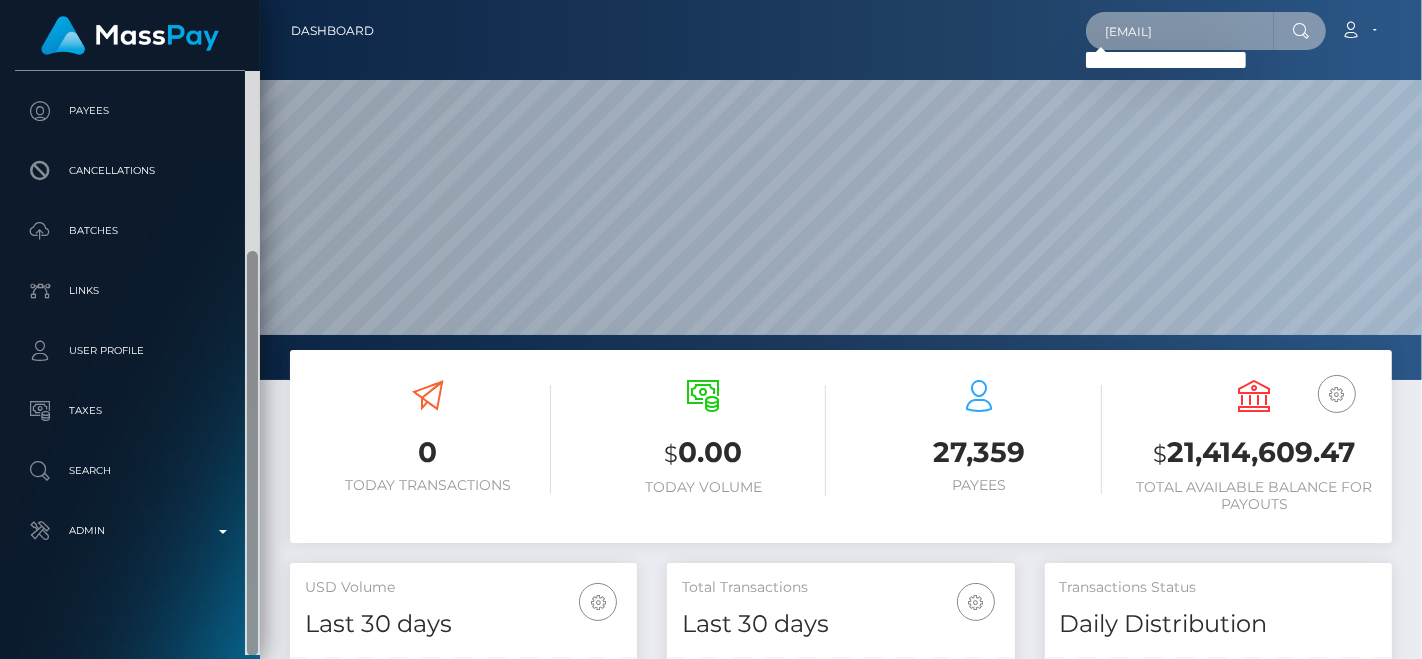 drag, startPoint x: 249, startPoint y: 236, endPoint x: 312, endPoint y: 437, distance: 210.64188 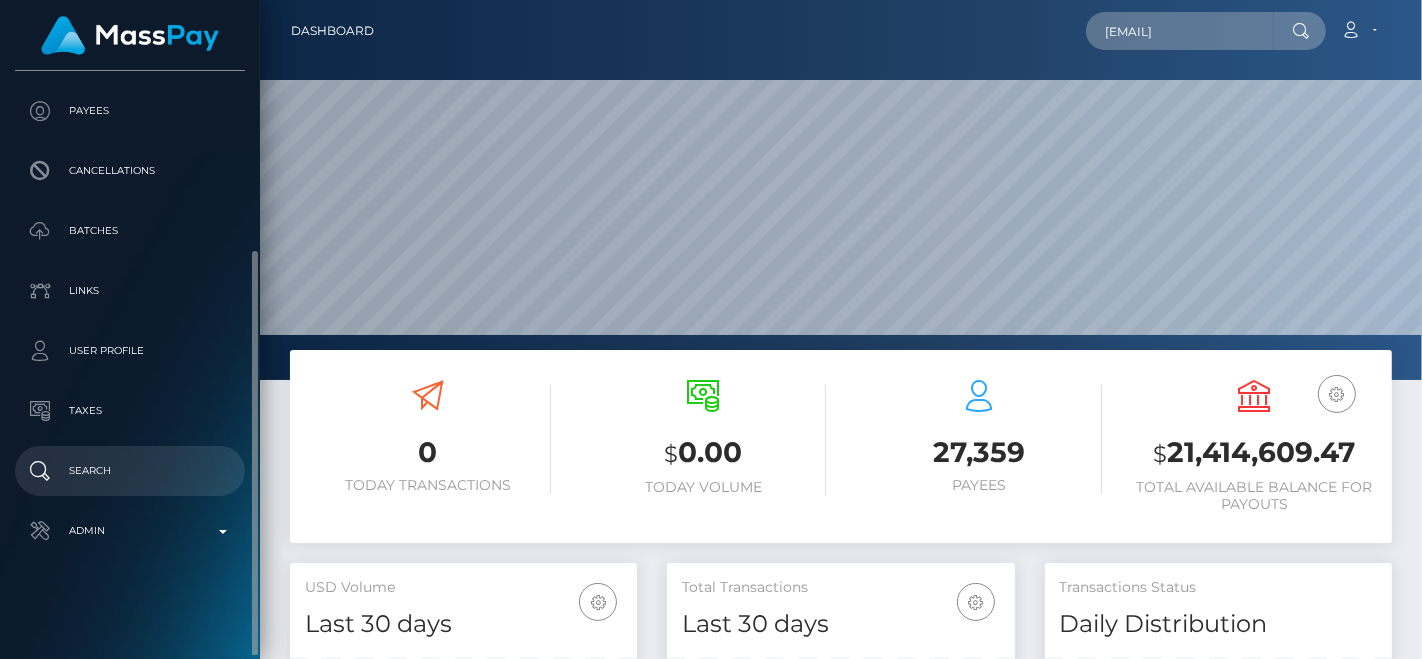 click on "Search" at bounding box center (130, 471) 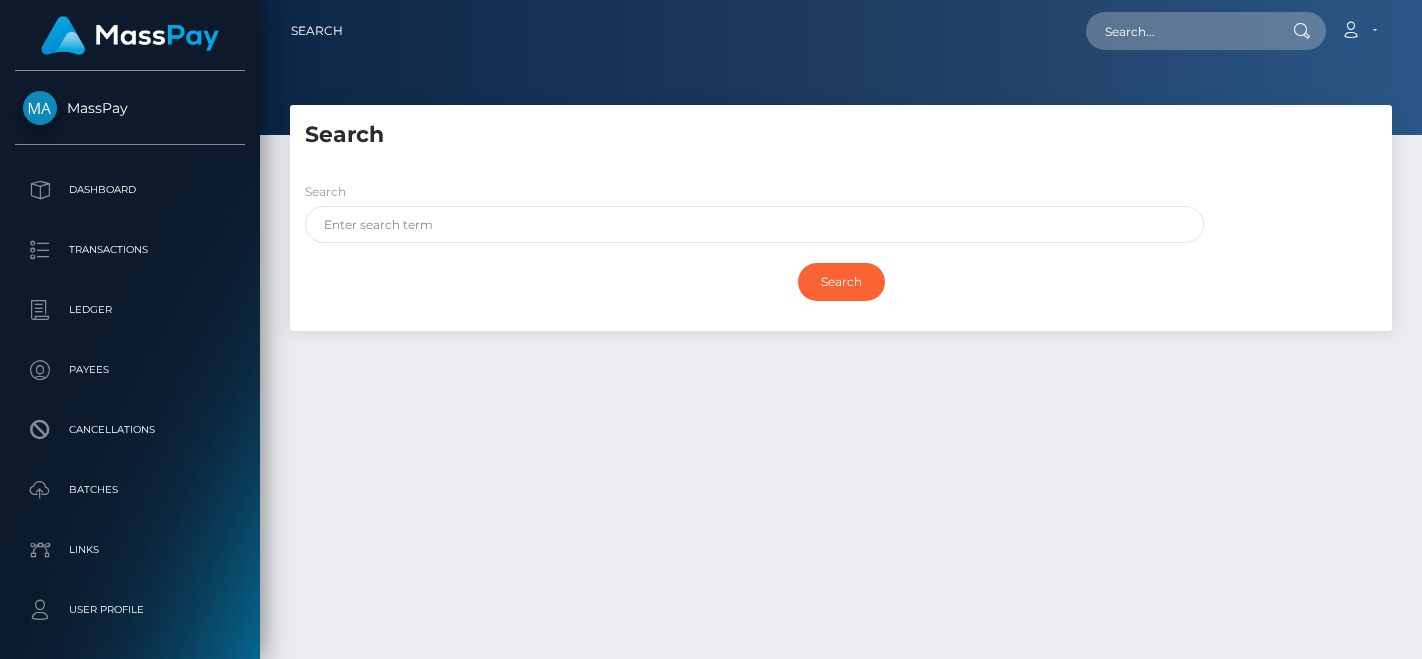 scroll, scrollTop: 0, scrollLeft: 0, axis: both 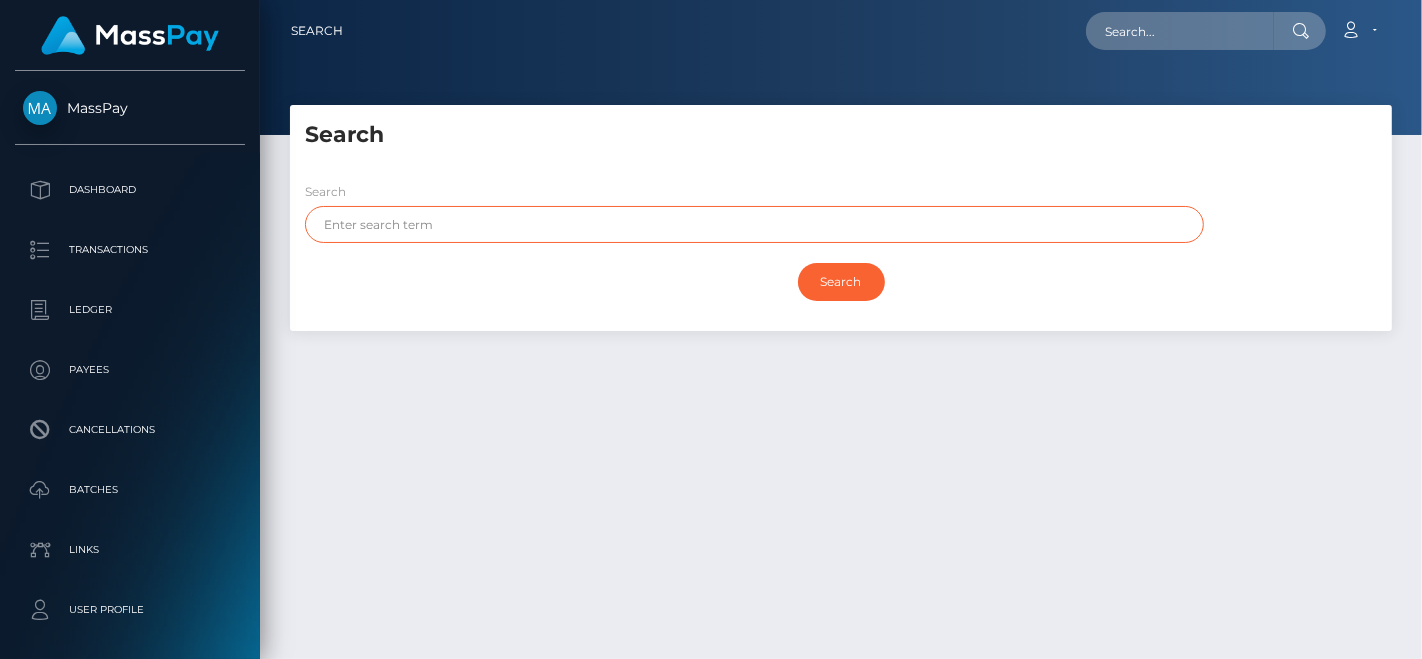 click at bounding box center (754, 224) 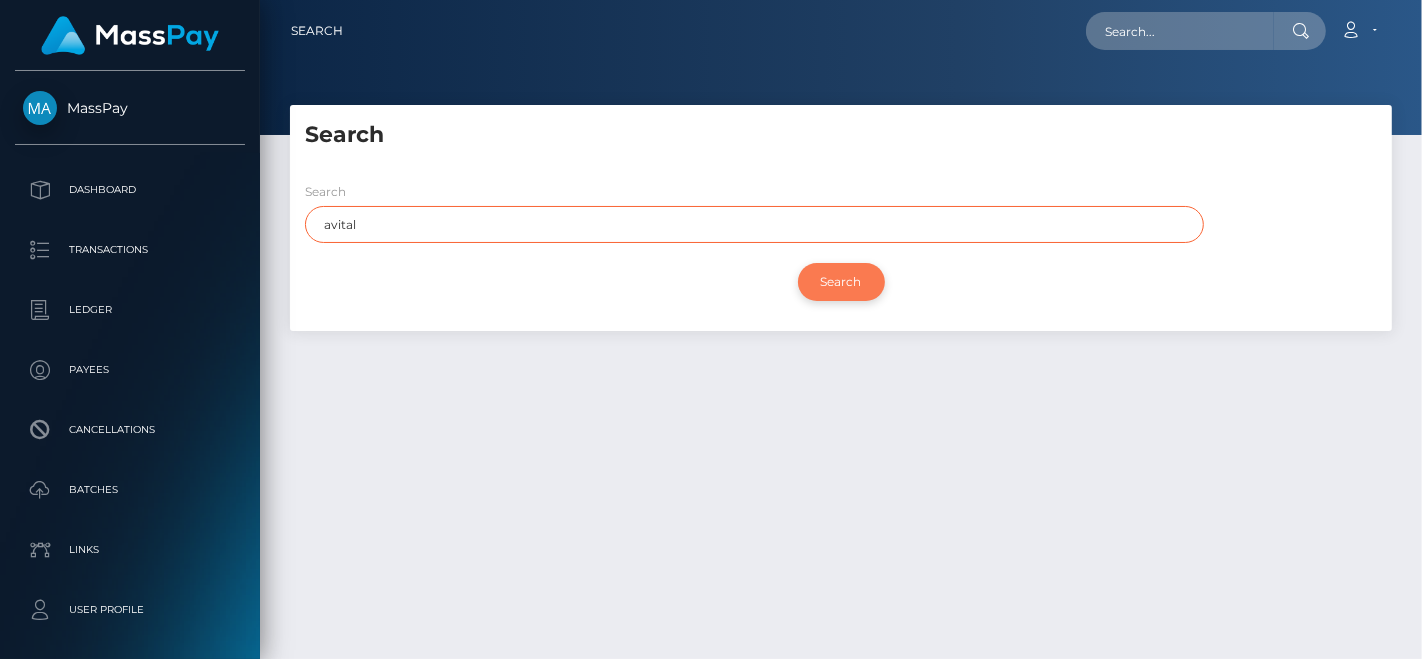 type on "avital" 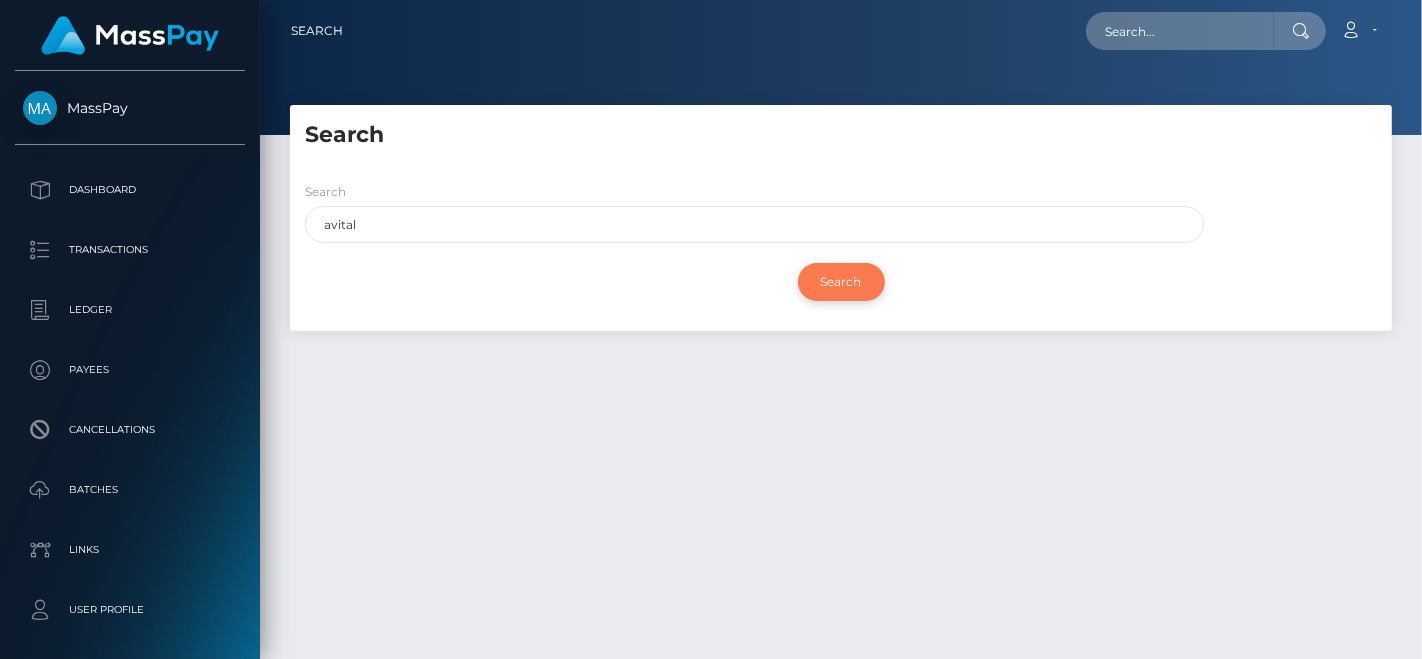 click on "Search" at bounding box center [841, 282] 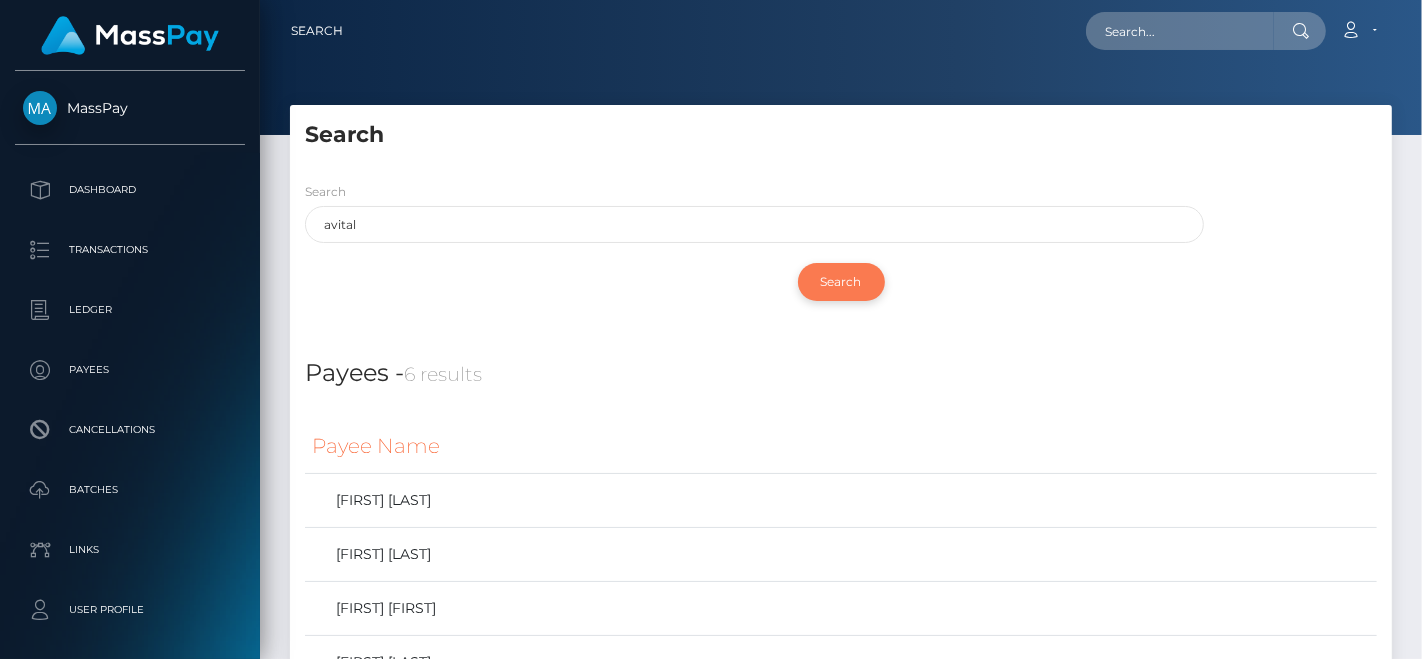 click on "Search" at bounding box center [841, 282] 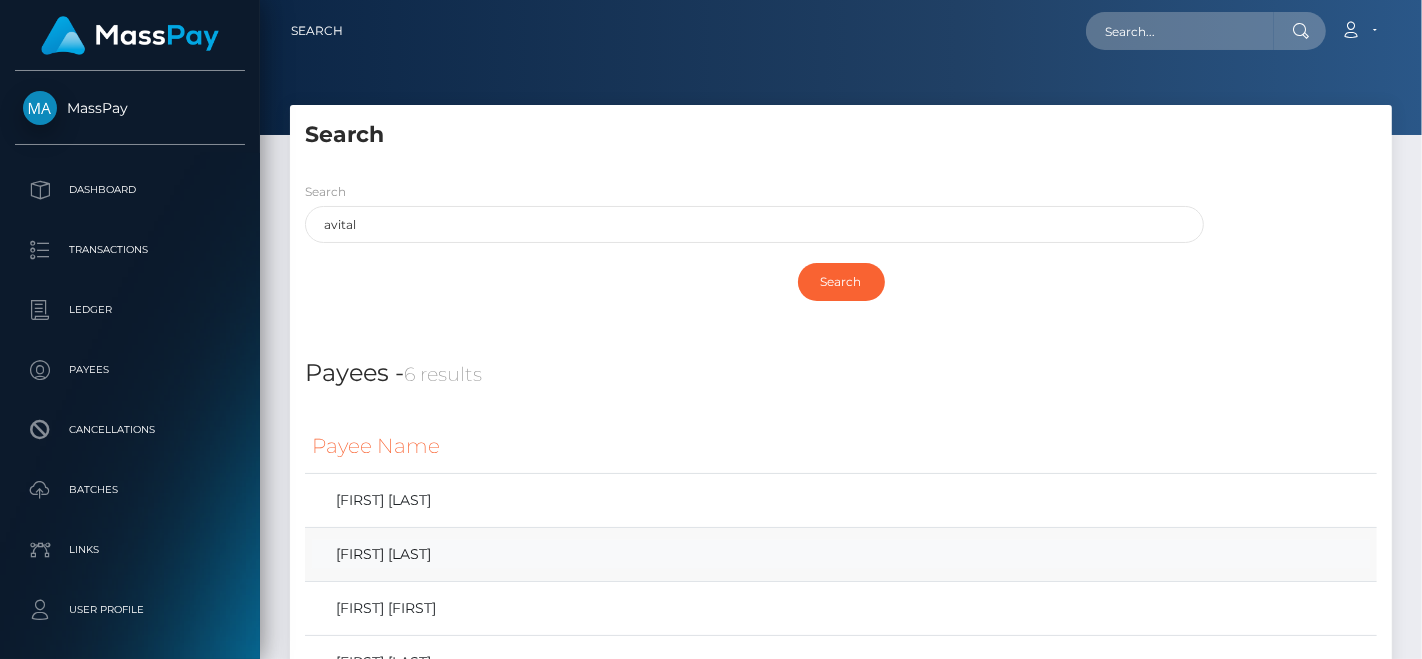 click on "Avital  Grushcovski" at bounding box center [841, 554] 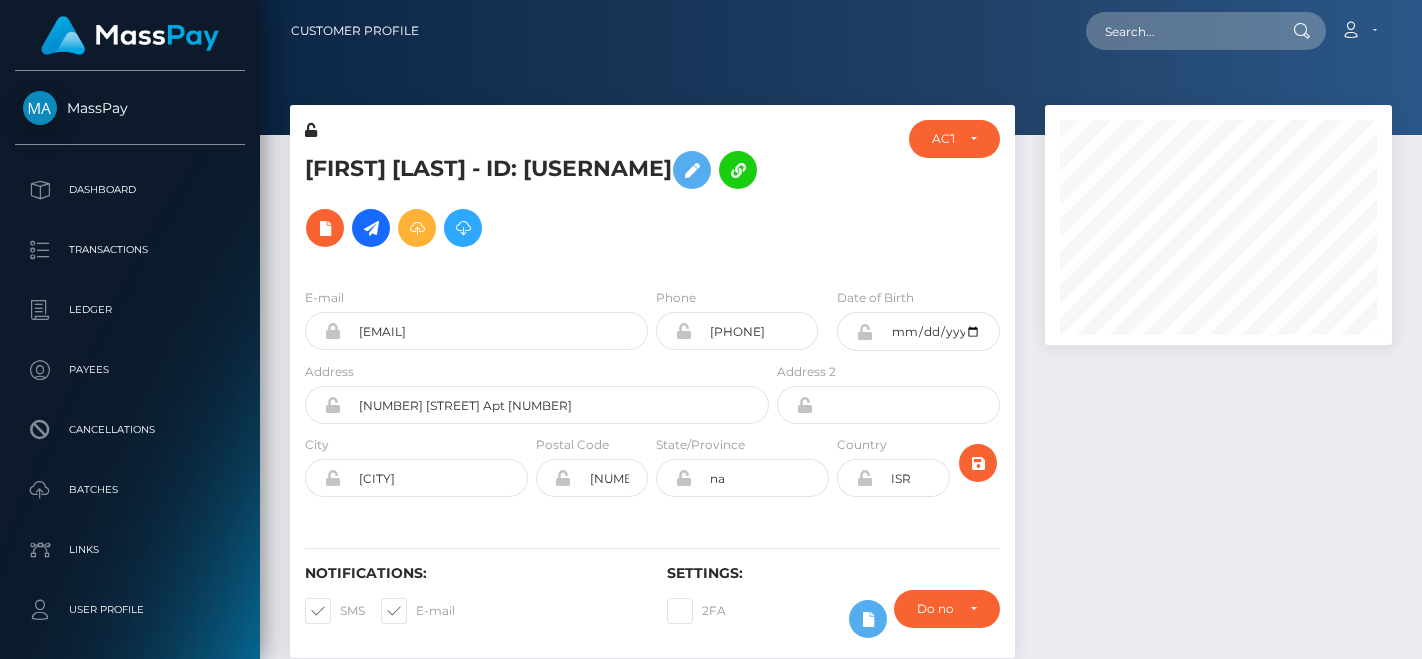 scroll, scrollTop: 0, scrollLeft: 0, axis: both 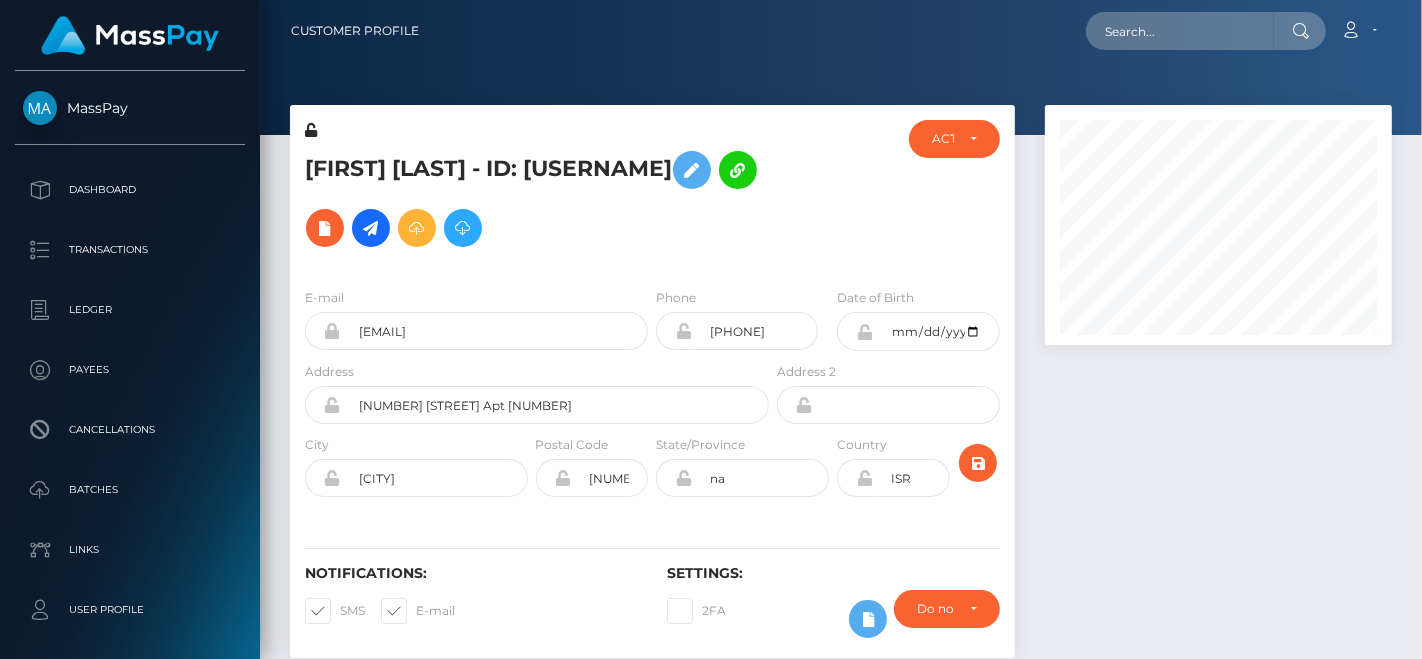 click at bounding box center [1218, 391] 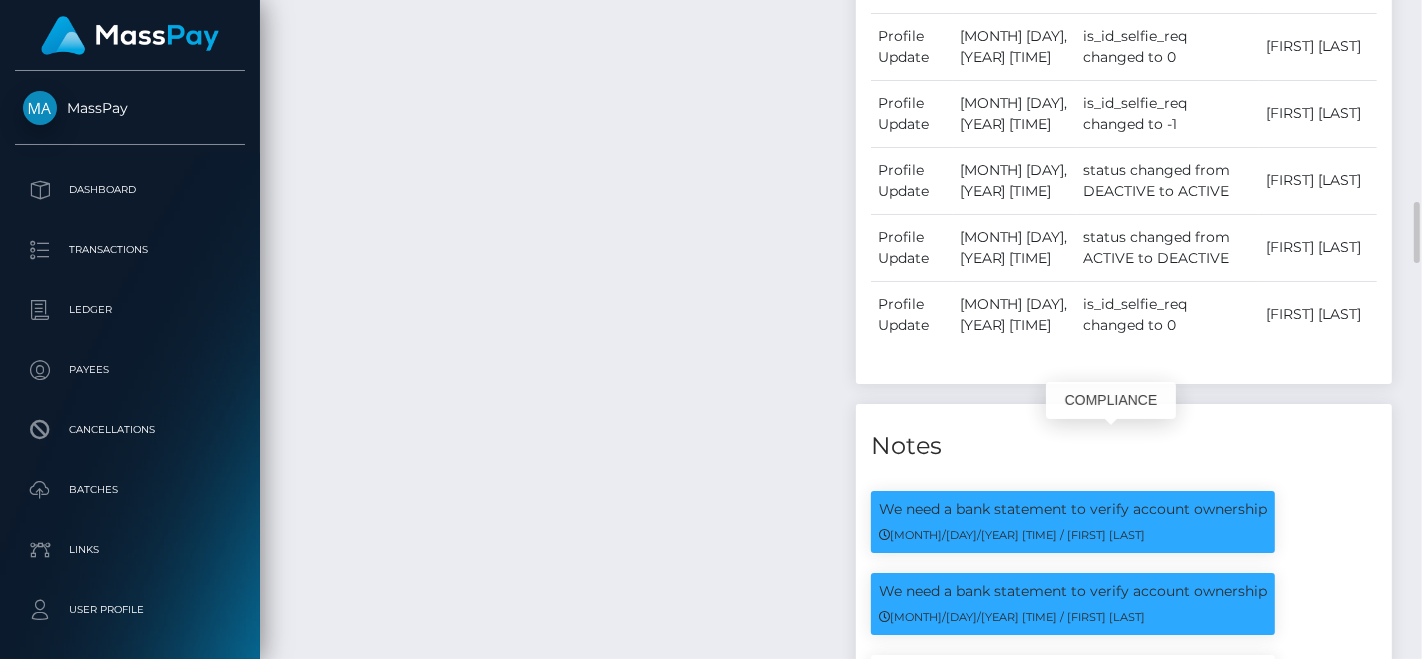scroll, scrollTop: 1628, scrollLeft: 0, axis: vertical 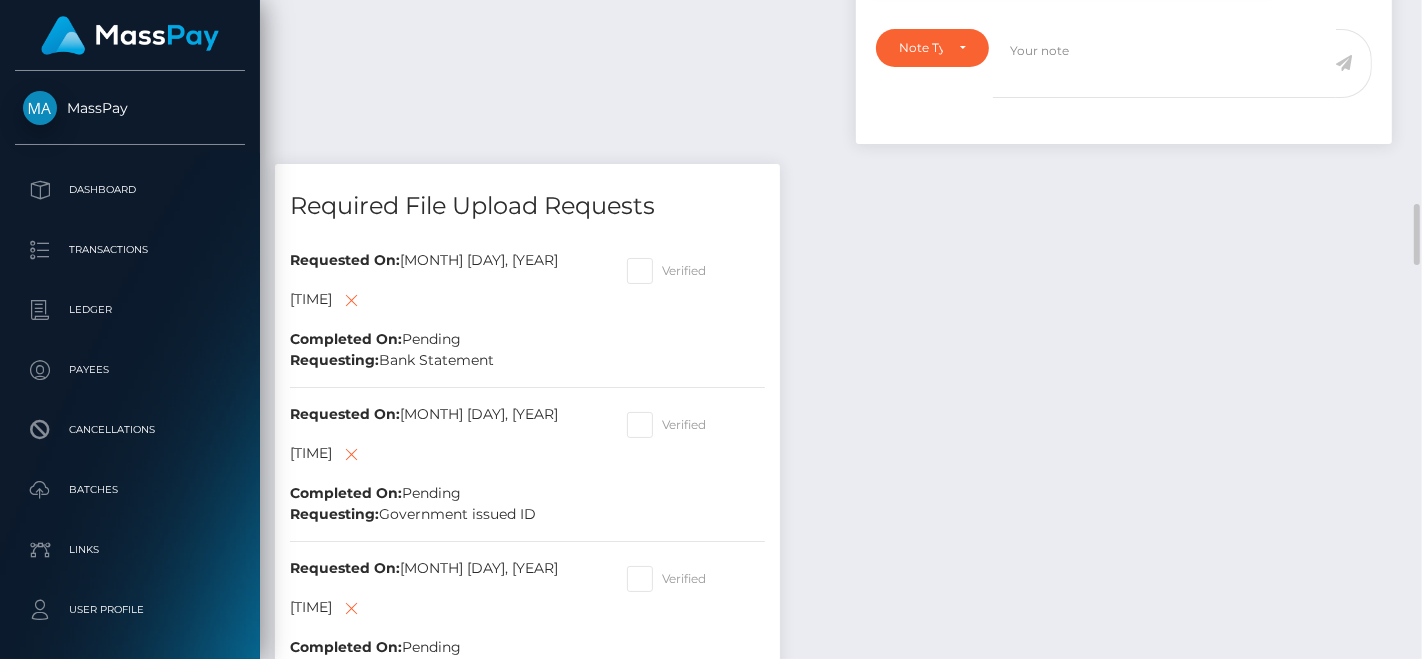 click on "Payee Attributes
Payer Name
Label
Value
Notes" at bounding box center [841, 1205] 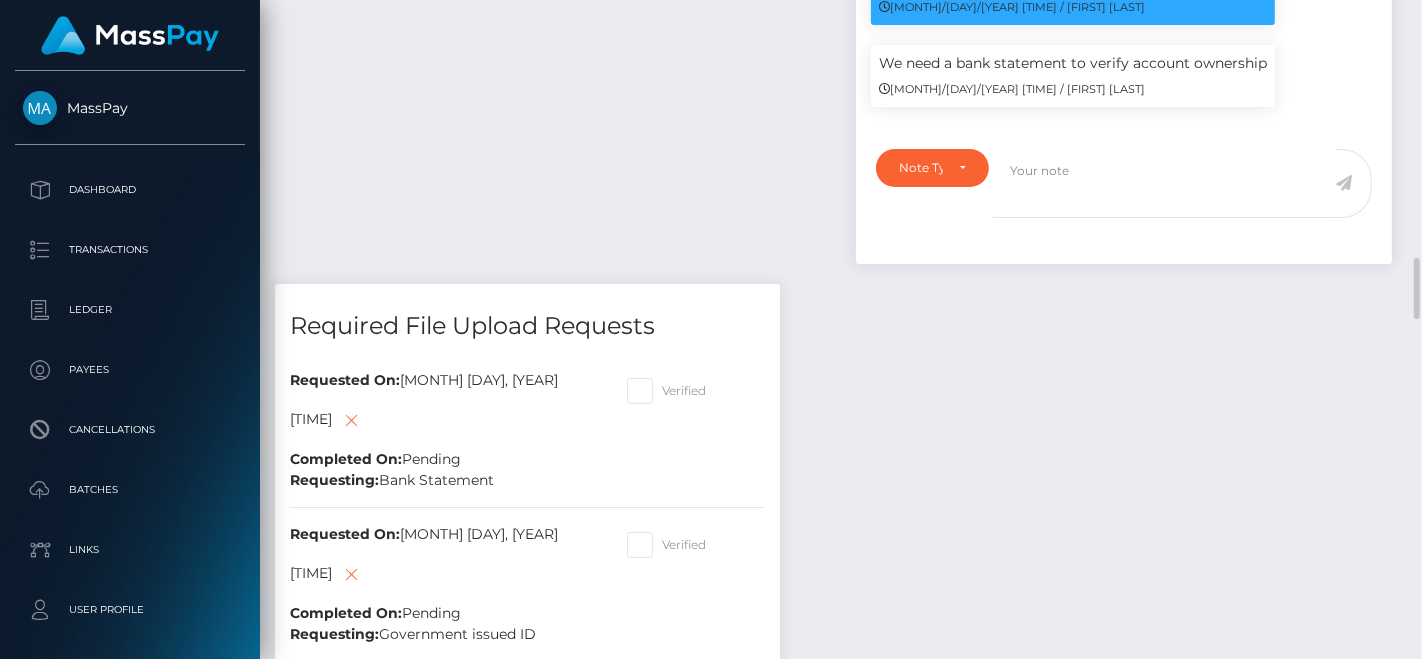 scroll, scrollTop: 1939, scrollLeft: 0, axis: vertical 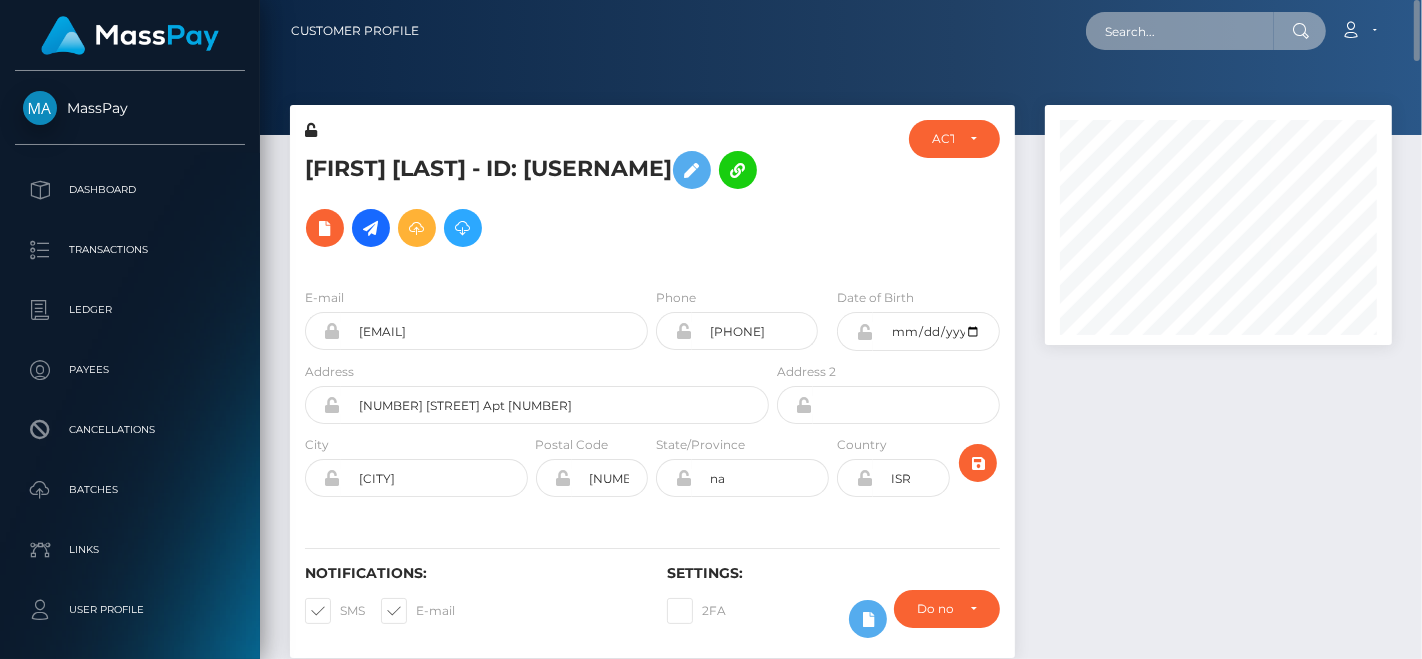 click at bounding box center (1180, 31) 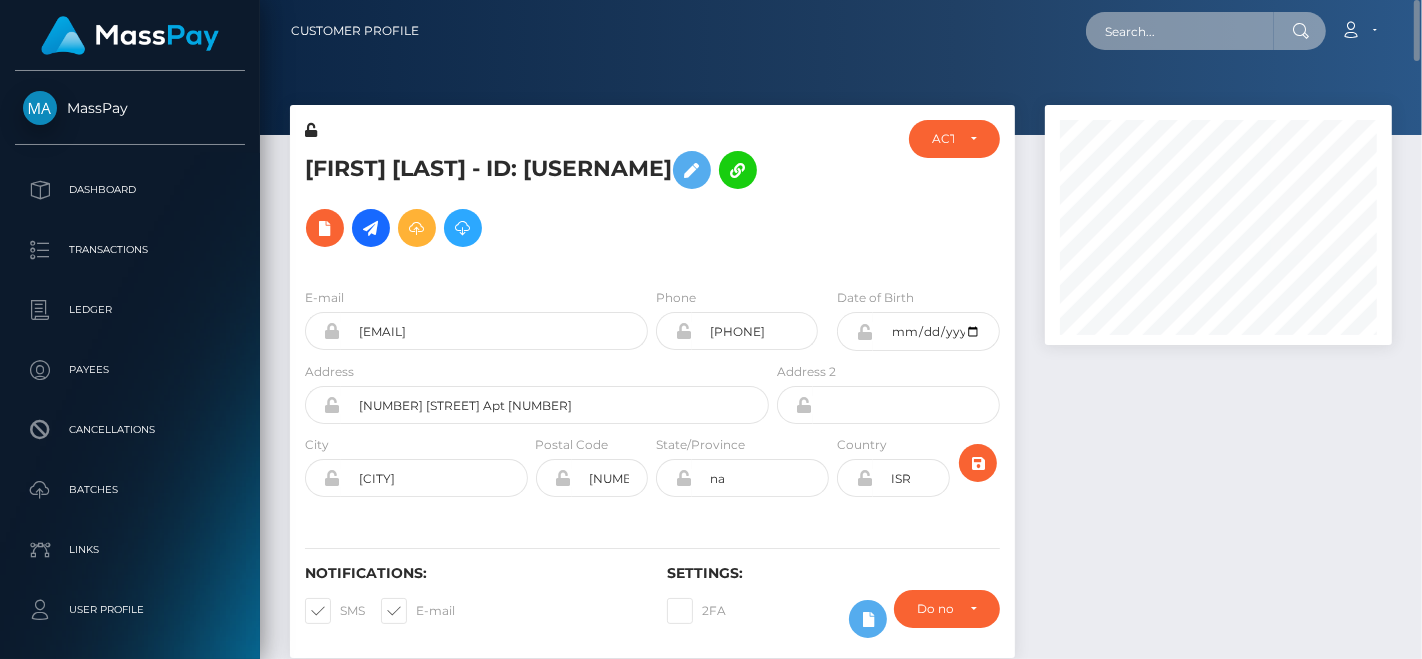 paste on "bamber6969@icloud.com" 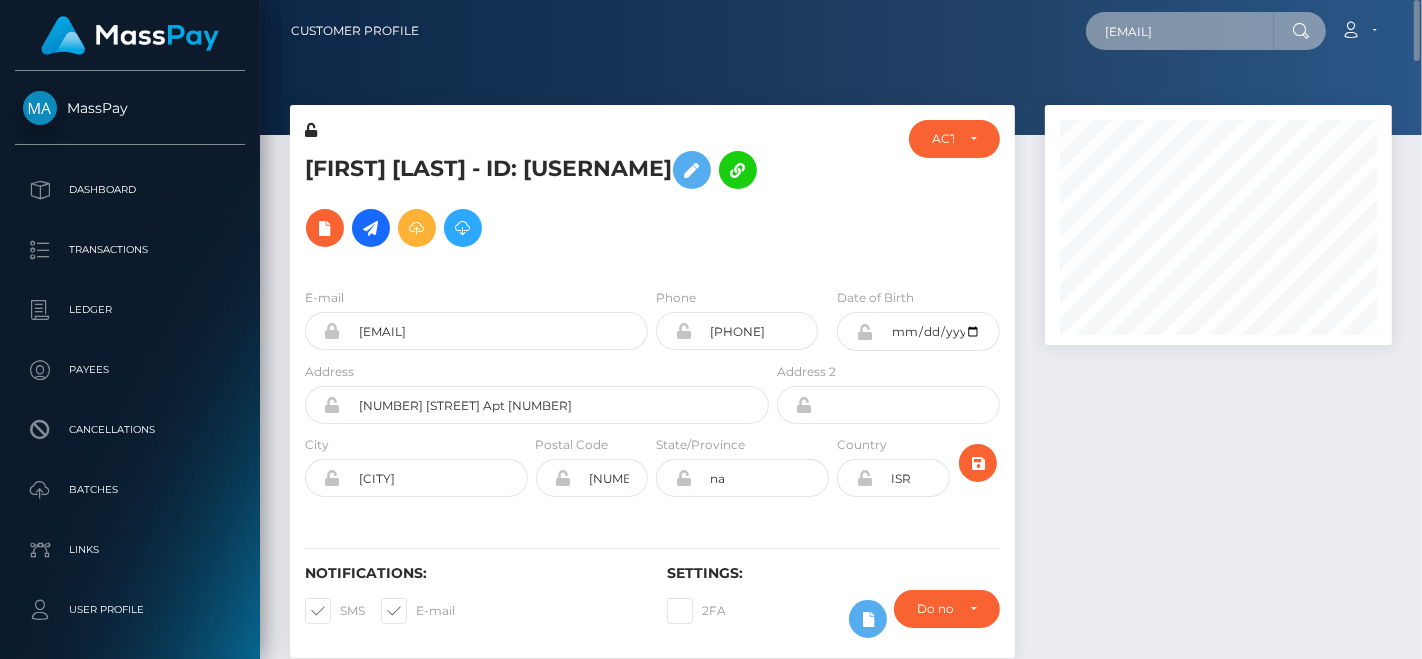 scroll, scrollTop: 0, scrollLeft: 3, axis: horizontal 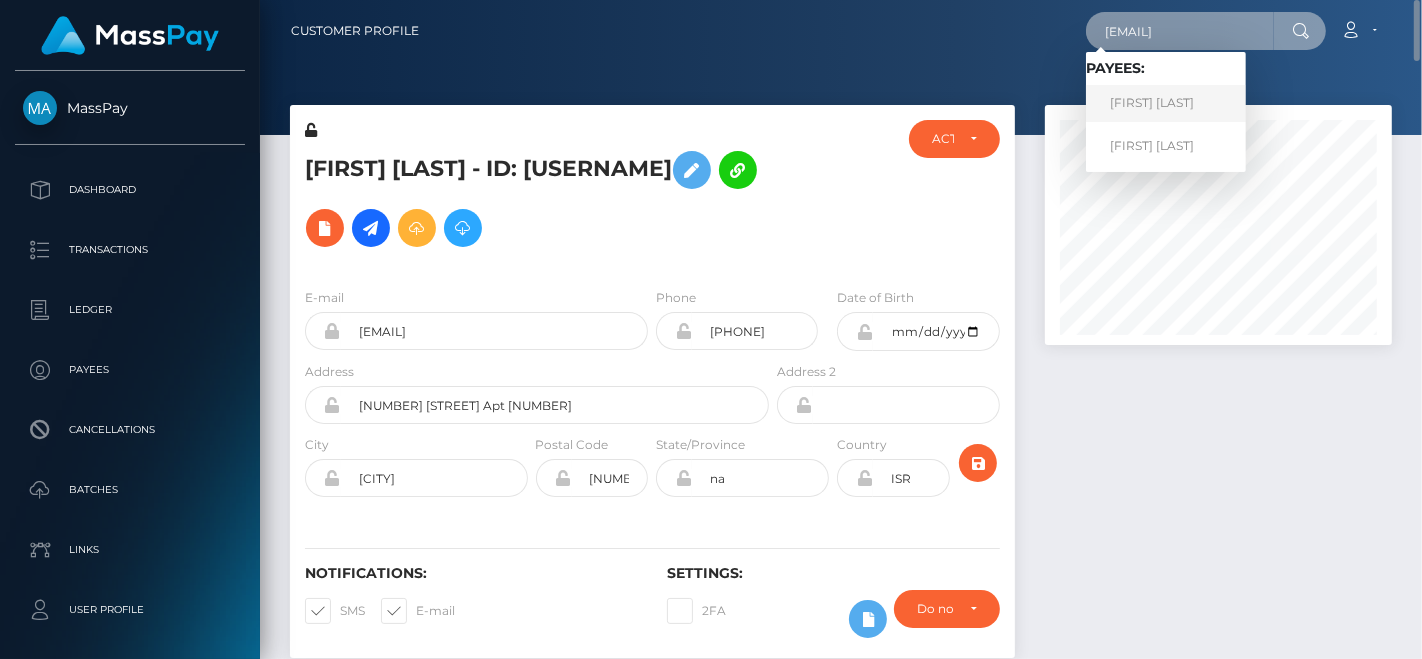 type on "bamber6969@icloud.com" 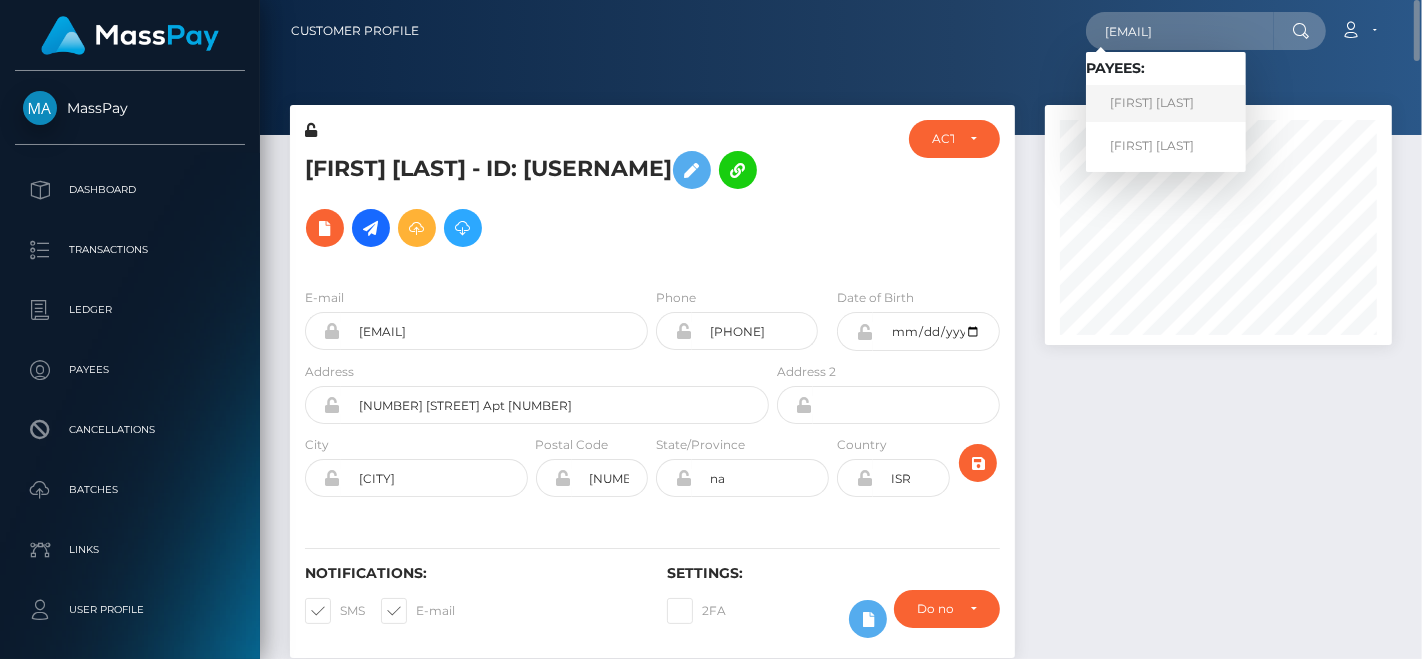 scroll, scrollTop: 0, scrollLeft: 0, axis: both 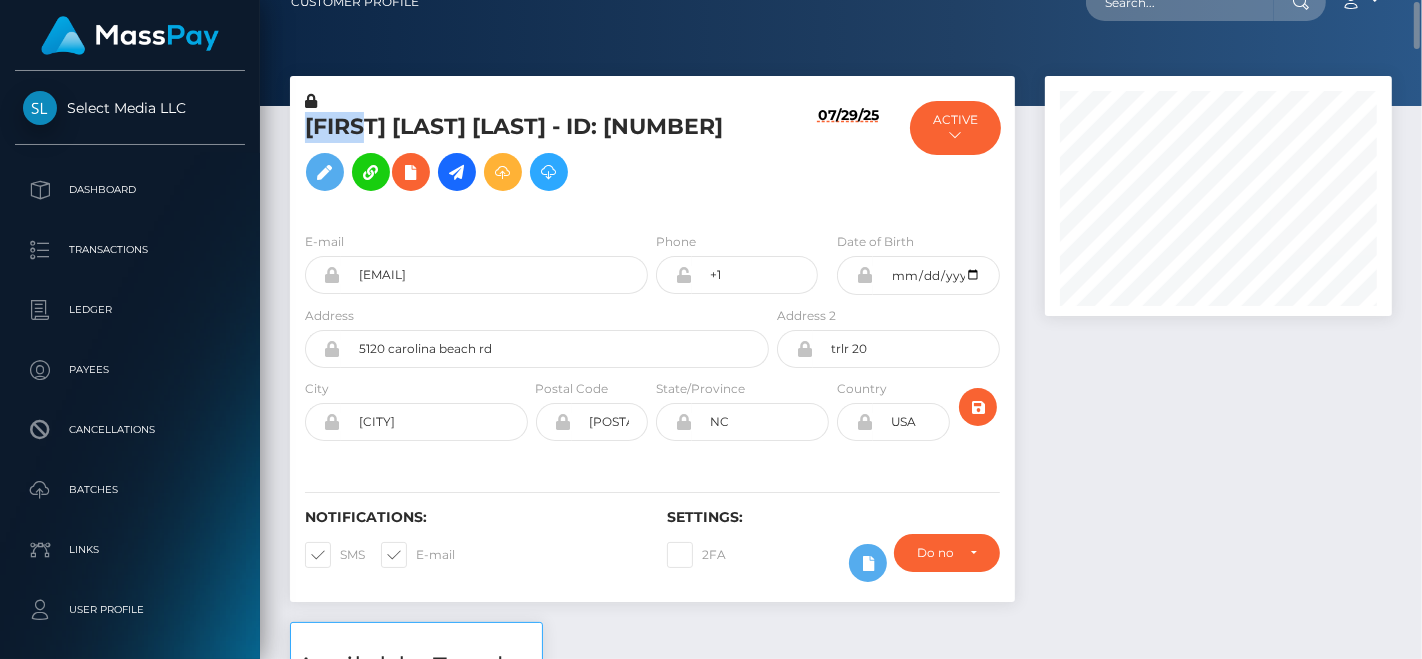 drag, startPoint x: 374, startPoint y: 129, endPoint x: 305, endPoint y: 130, distance: 69.00725 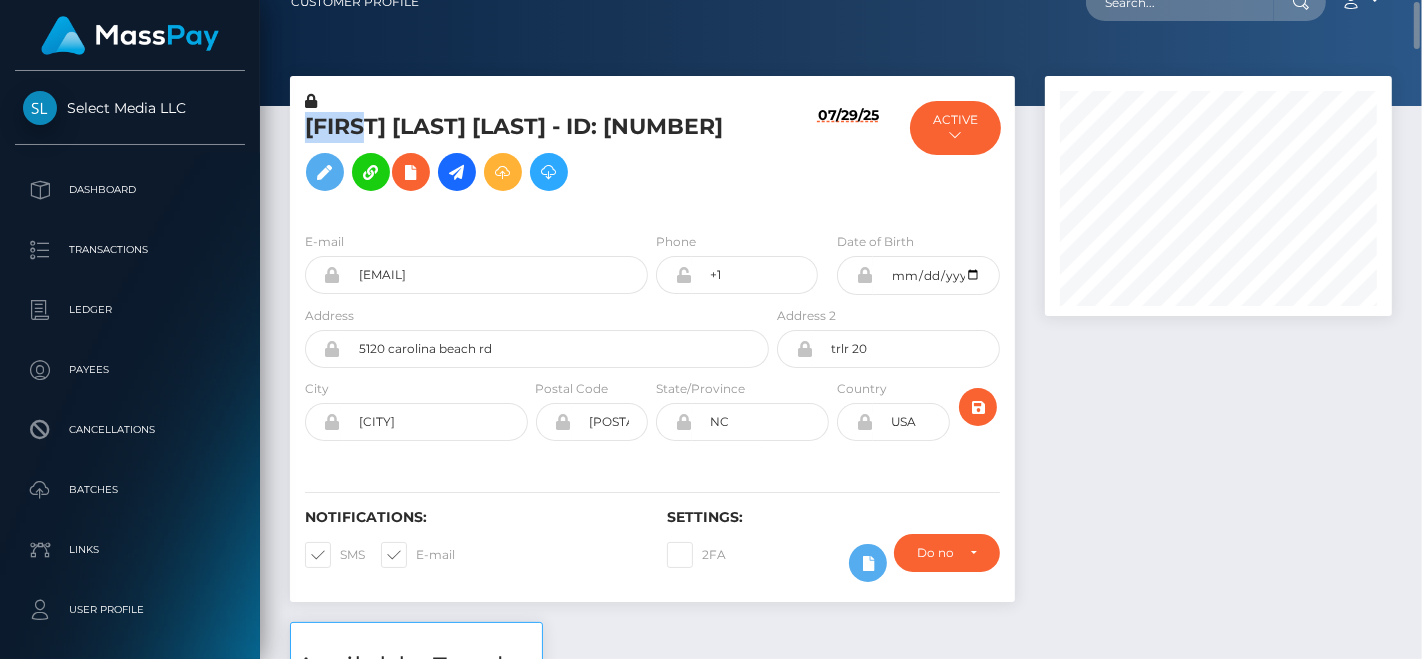 click on "[FIRST] [LAST] [LAST]
- ID: [NUMBER]" at bounding box center (531, 156) 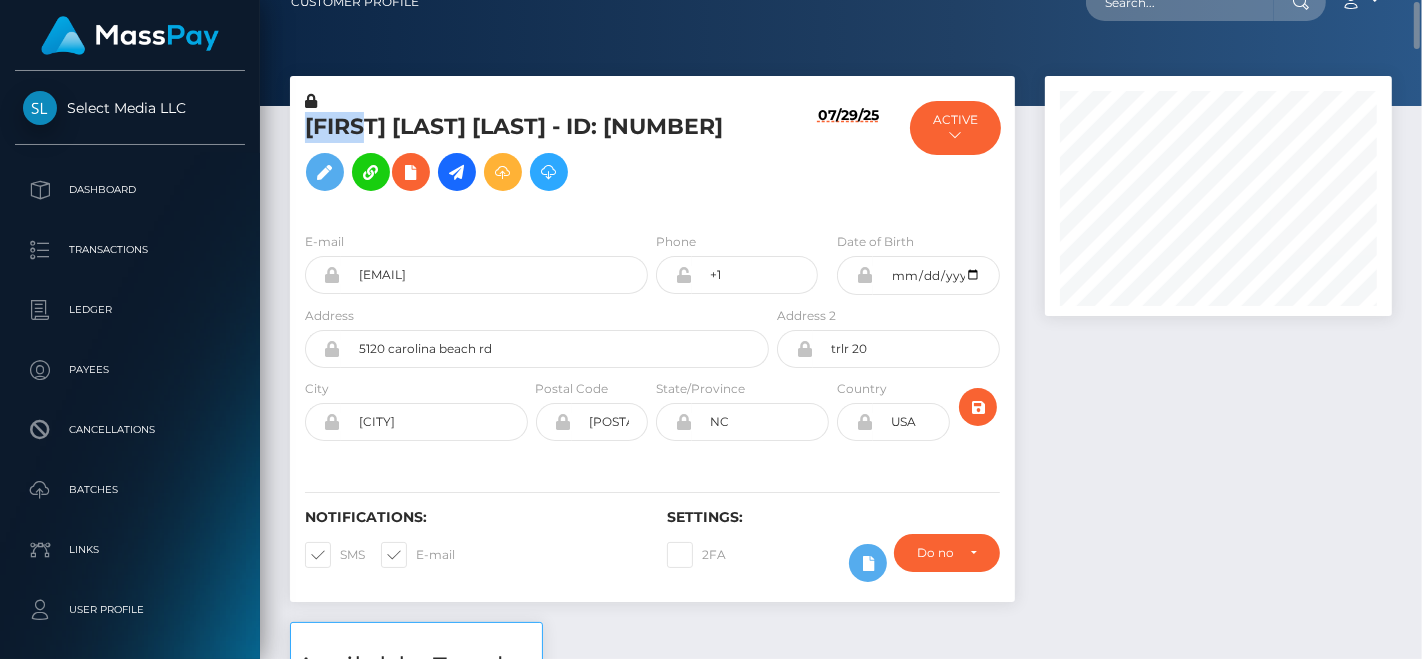 copy on "ELLEN" 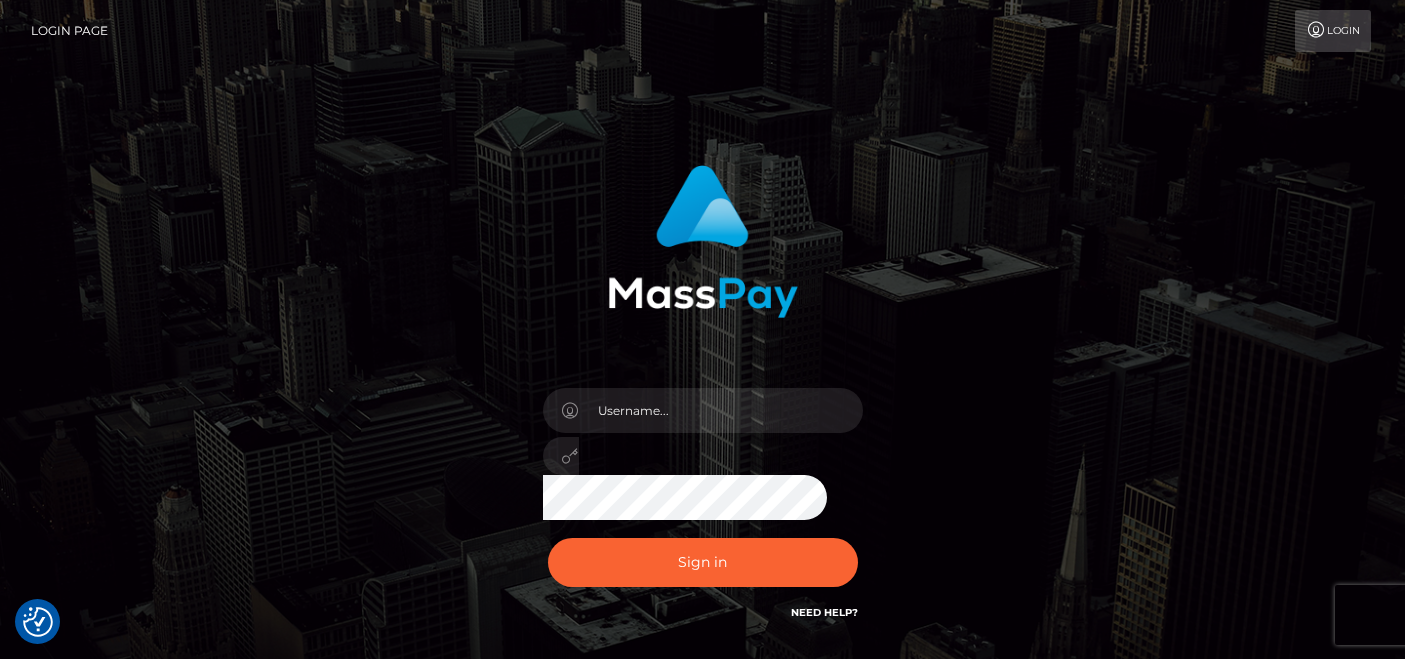 scroll, scrollTop: 0, scrollLeft: 0, axis: both 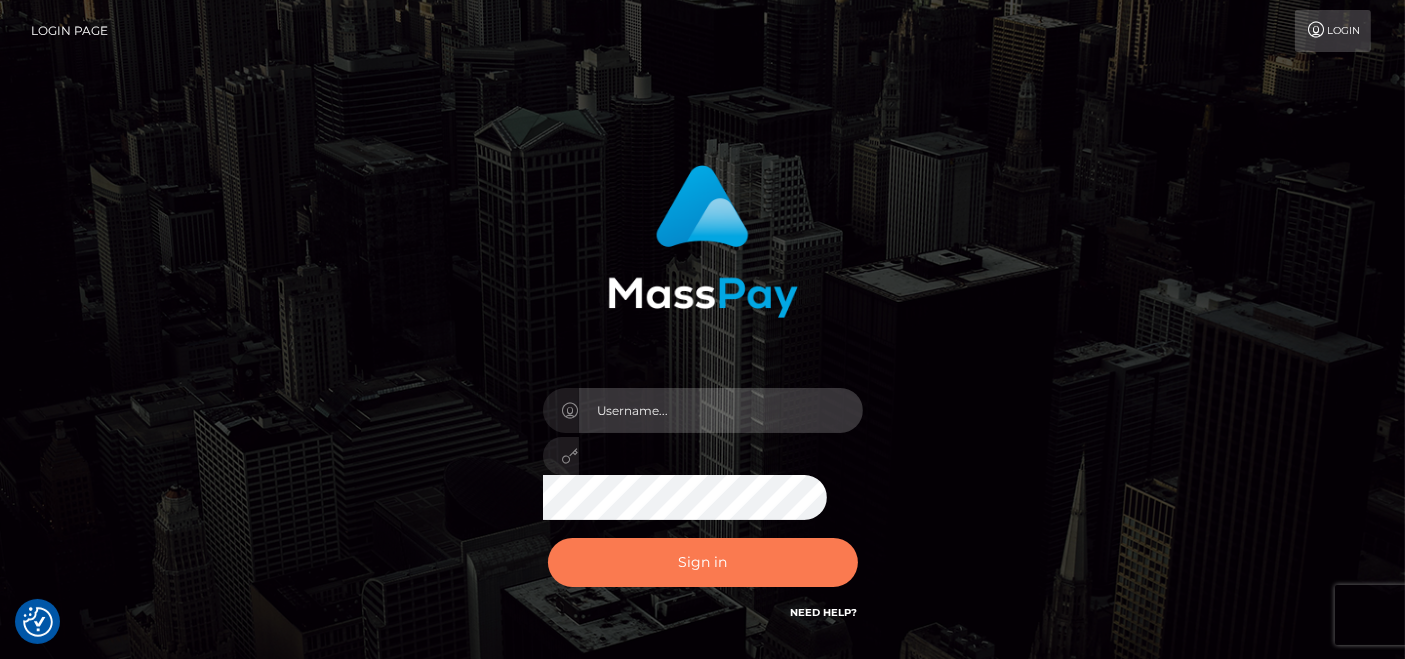 type on "pk.es" 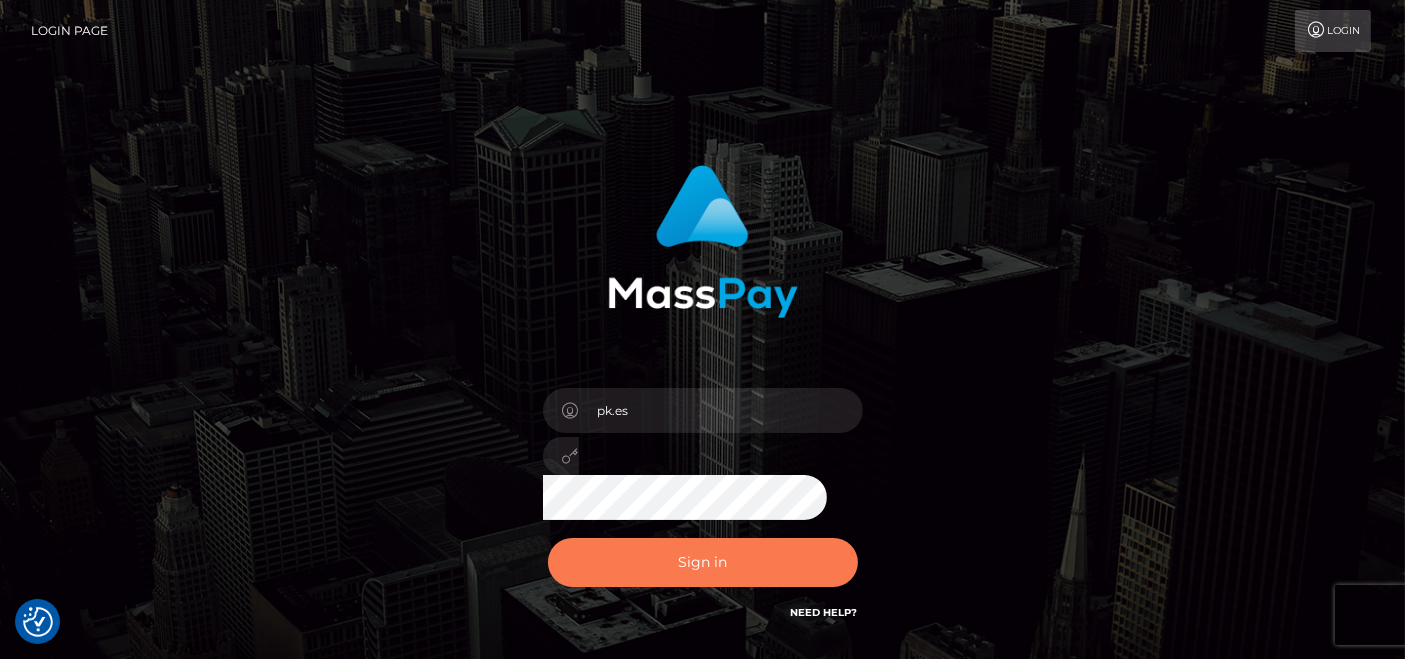 click on "Sign in" at bounding box center [703, 562] 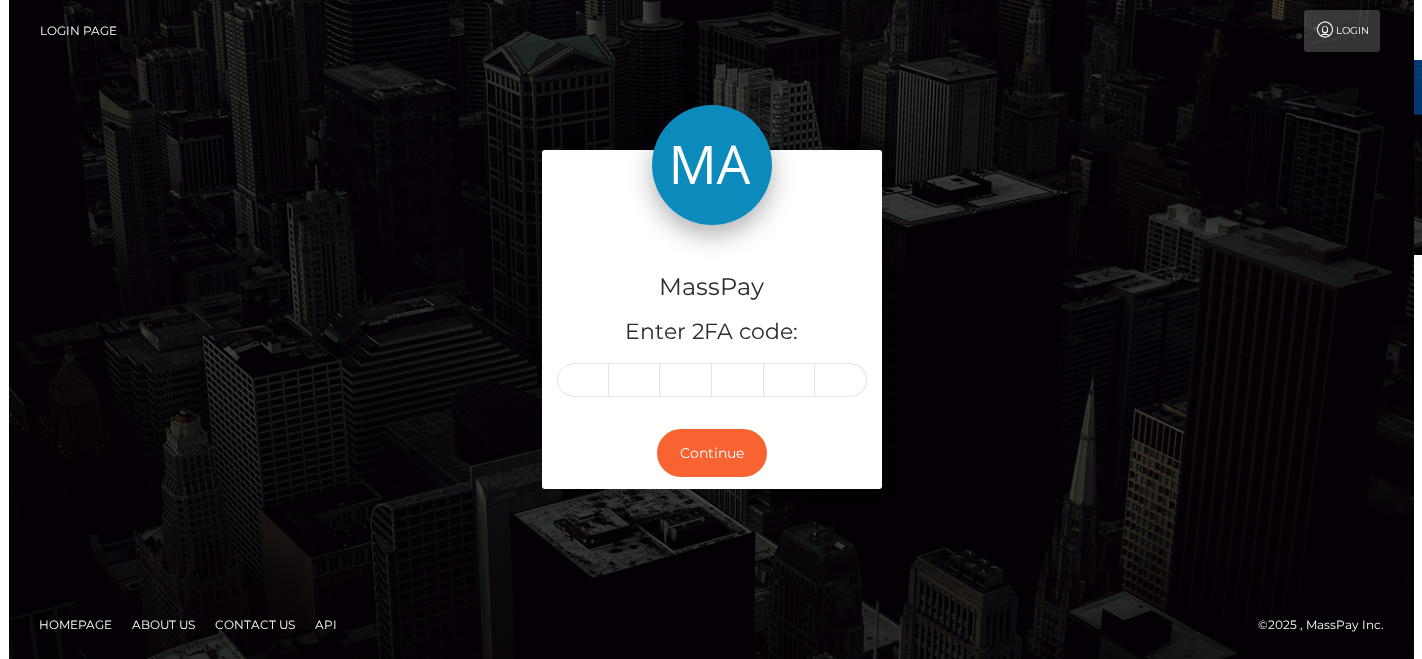 scroll, scrollTop: 0, scrollLeft: 0, axis: both 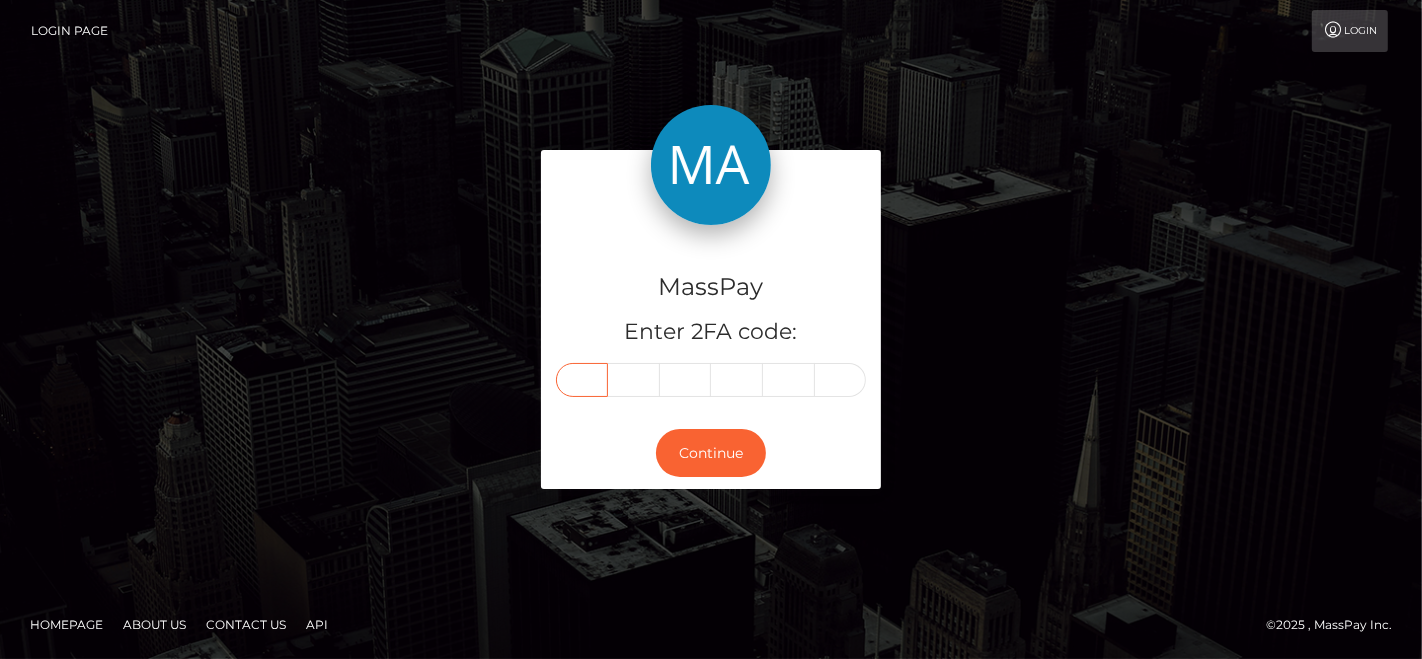 paste on "2" 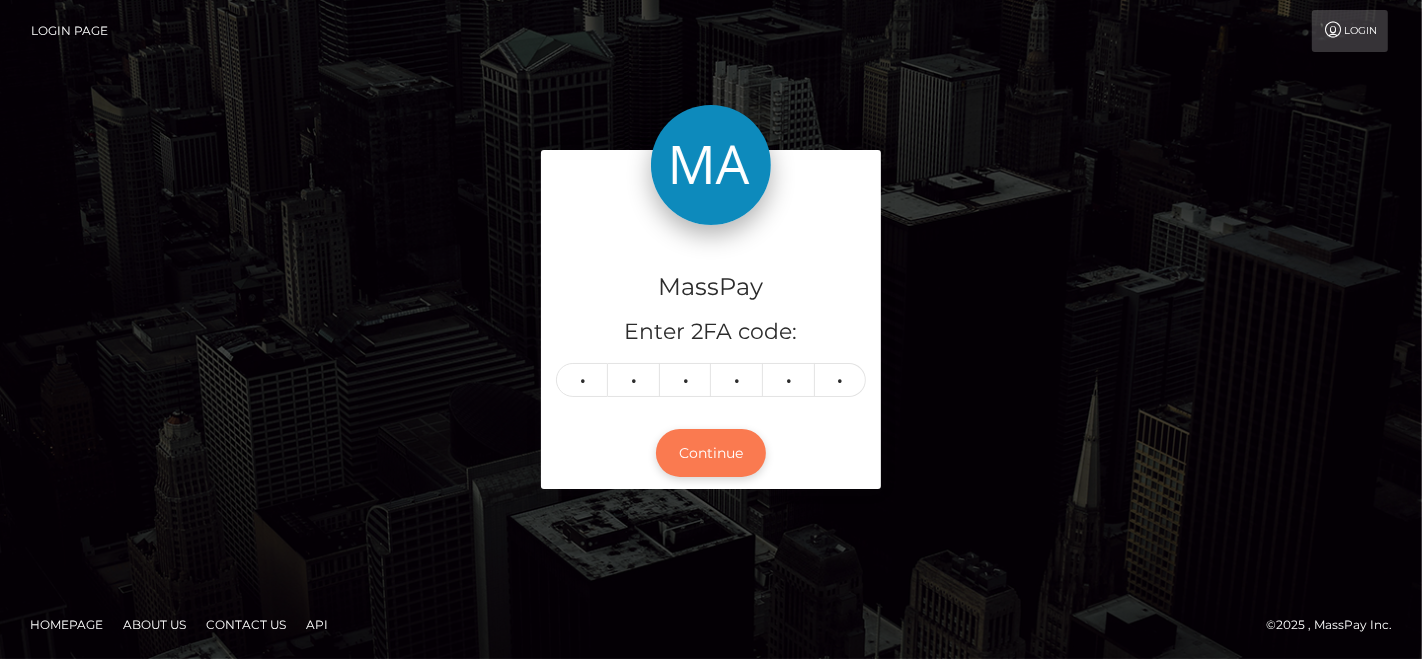 click on "Continue" at bounding box center (711, 453) 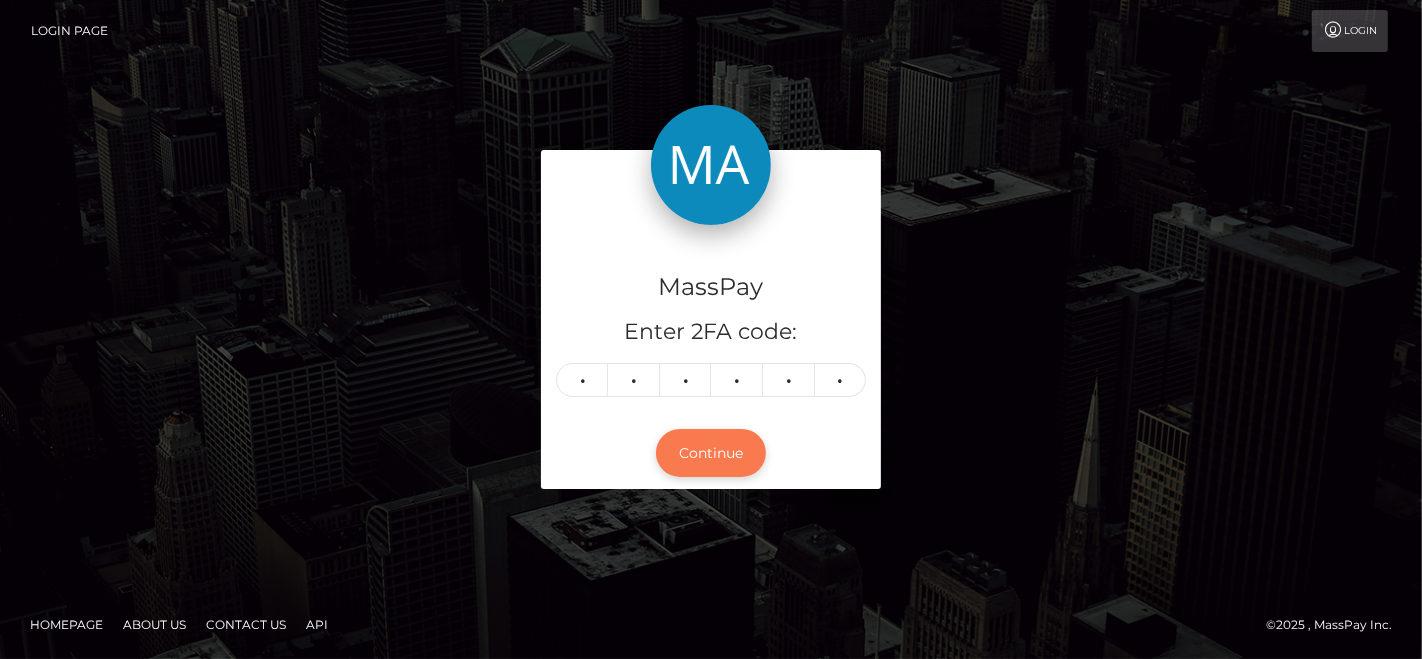 click on "Continue" at bounding box center [711, 453] 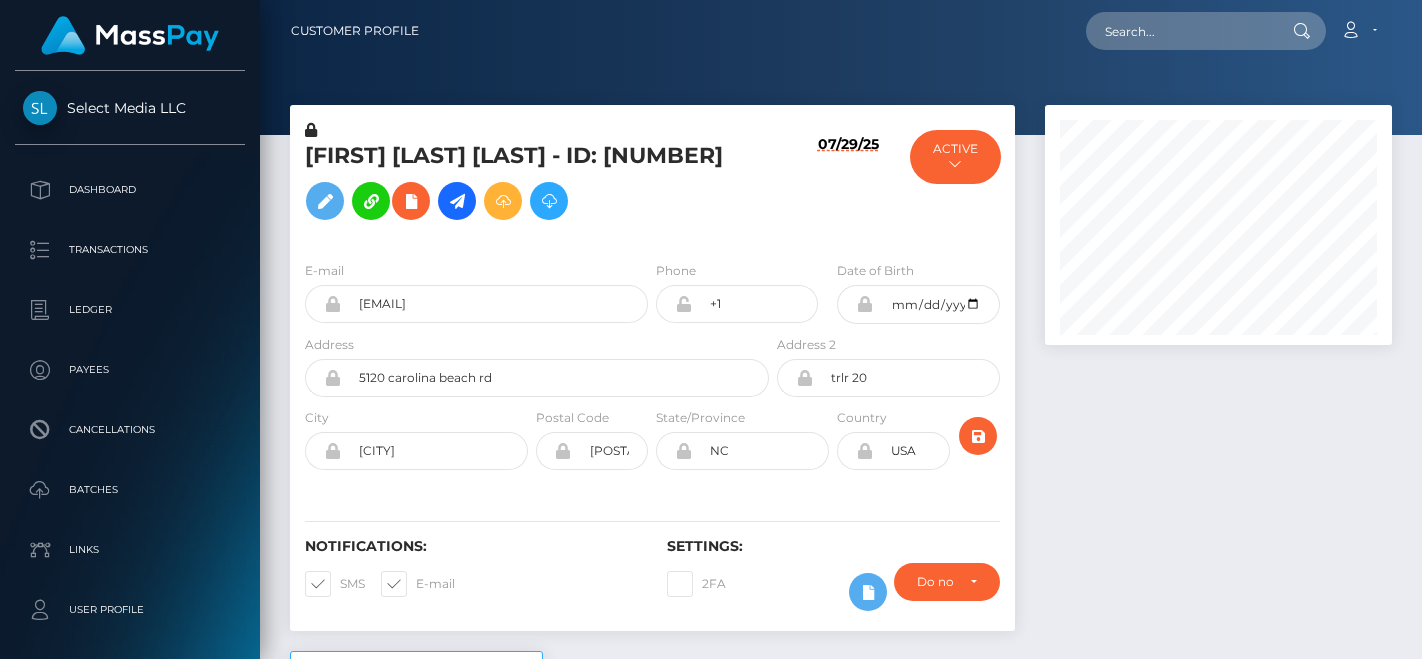scroll, scrollTop: 0, scrollLeft: 0, axis: both 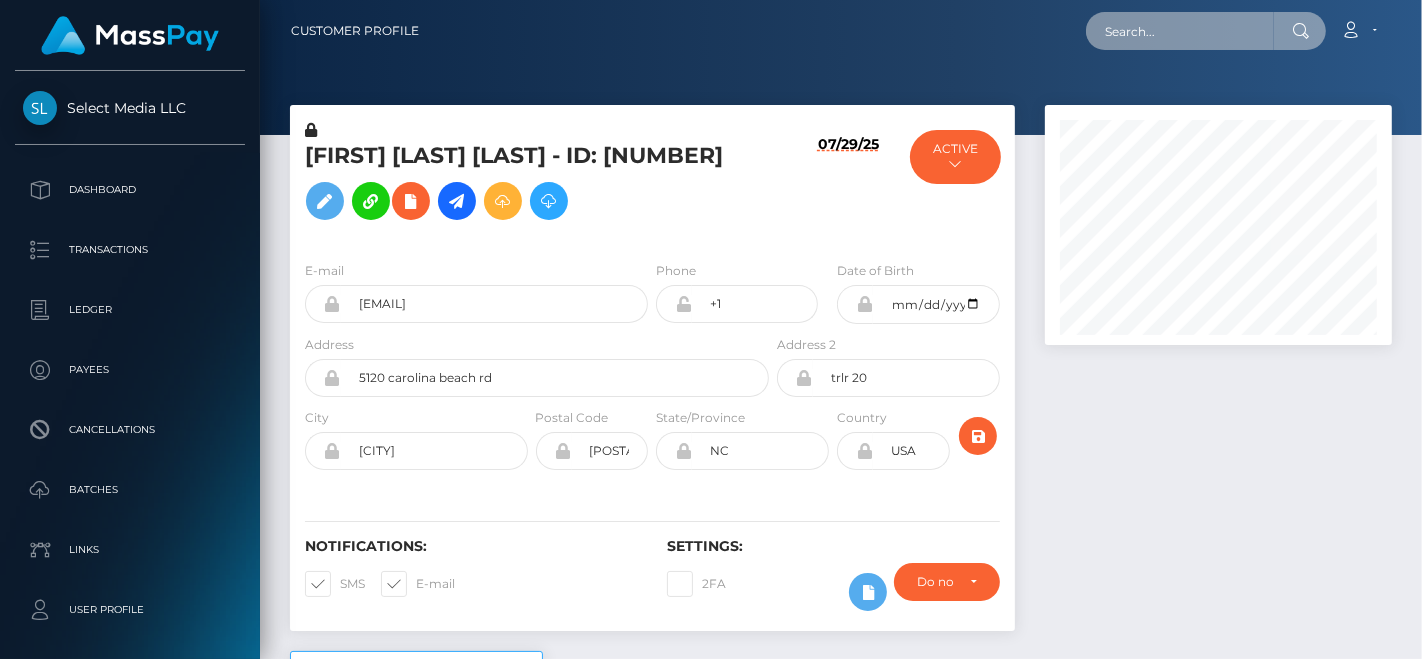 click at bounding box center [1180, 31] 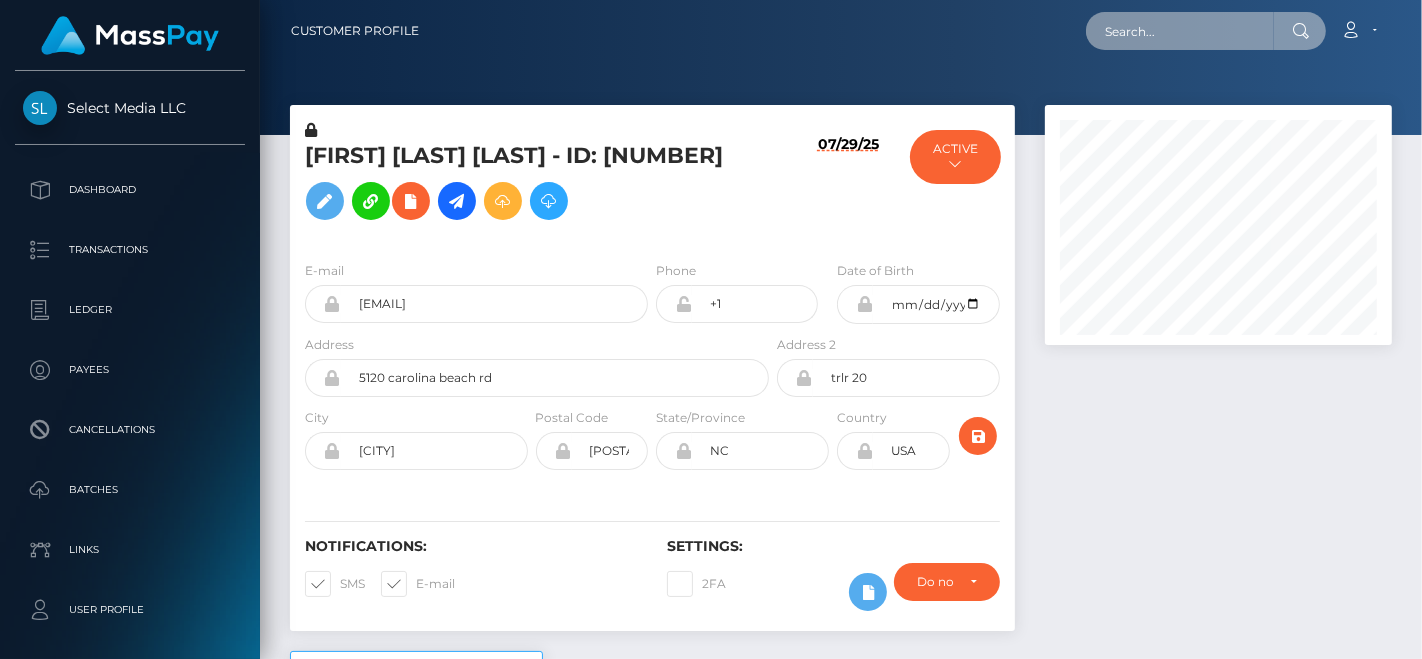 paste on "[EMAIL]" 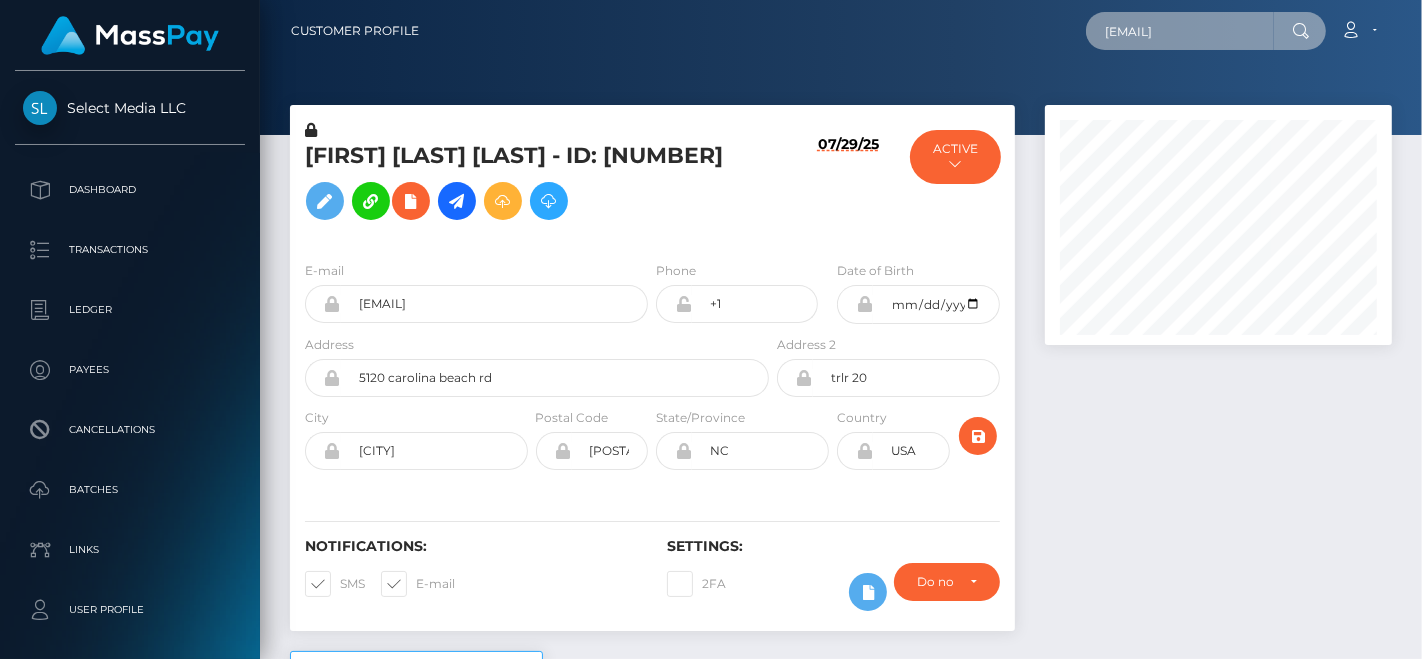 scroll, scrollTop: 0, scrollLeft: 57, axis: horizontal 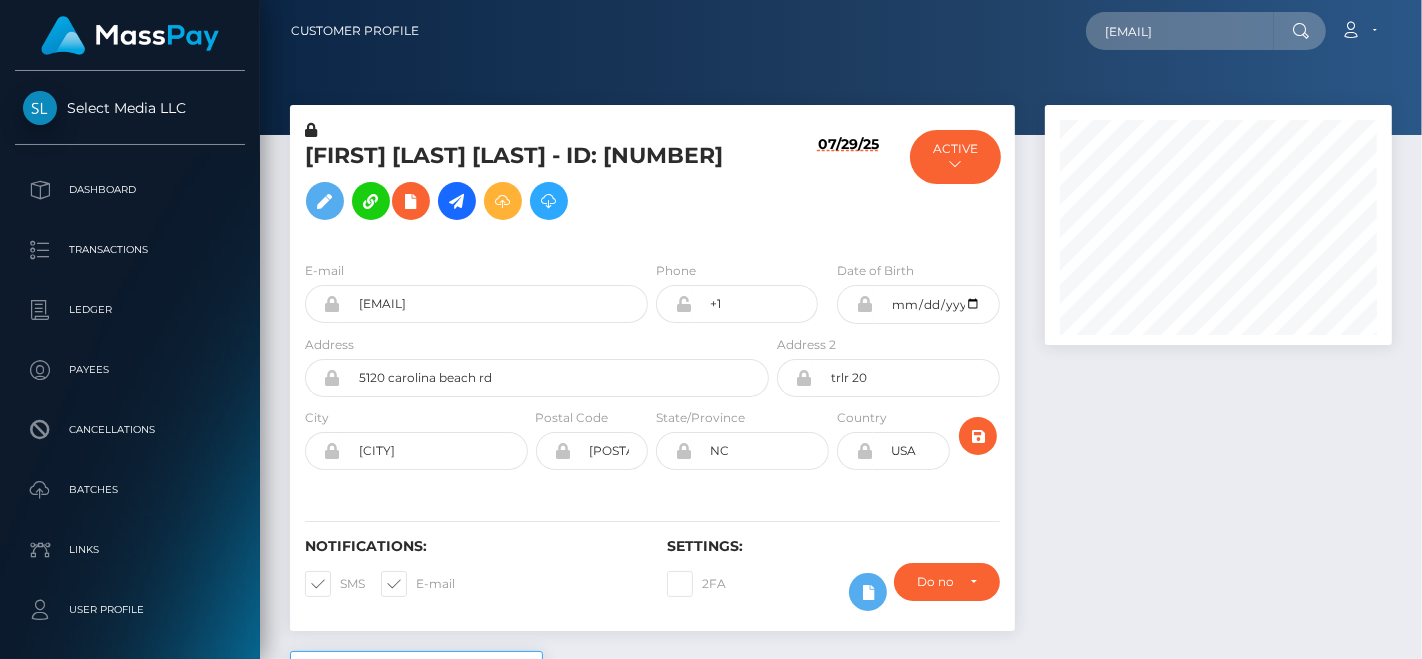 click at bounding box center [1300, 31] 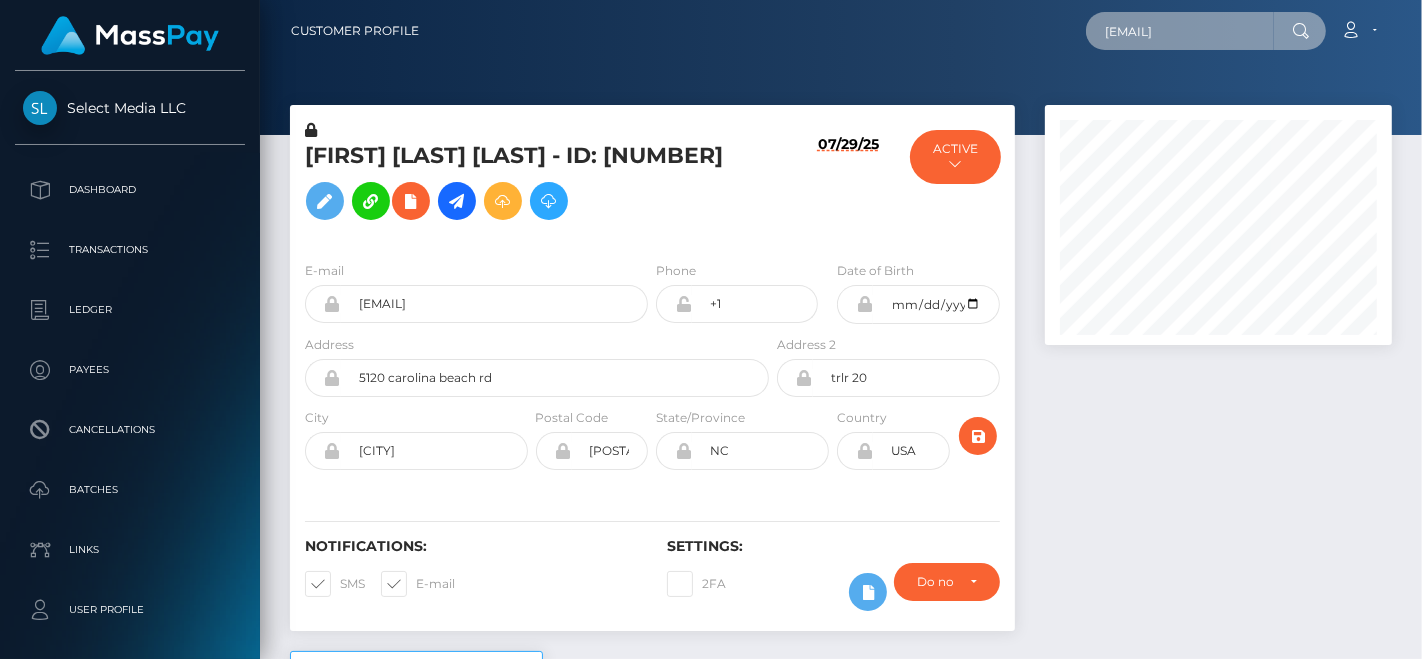 click on "[EMAIL]" at bounding box center (1180, 31) 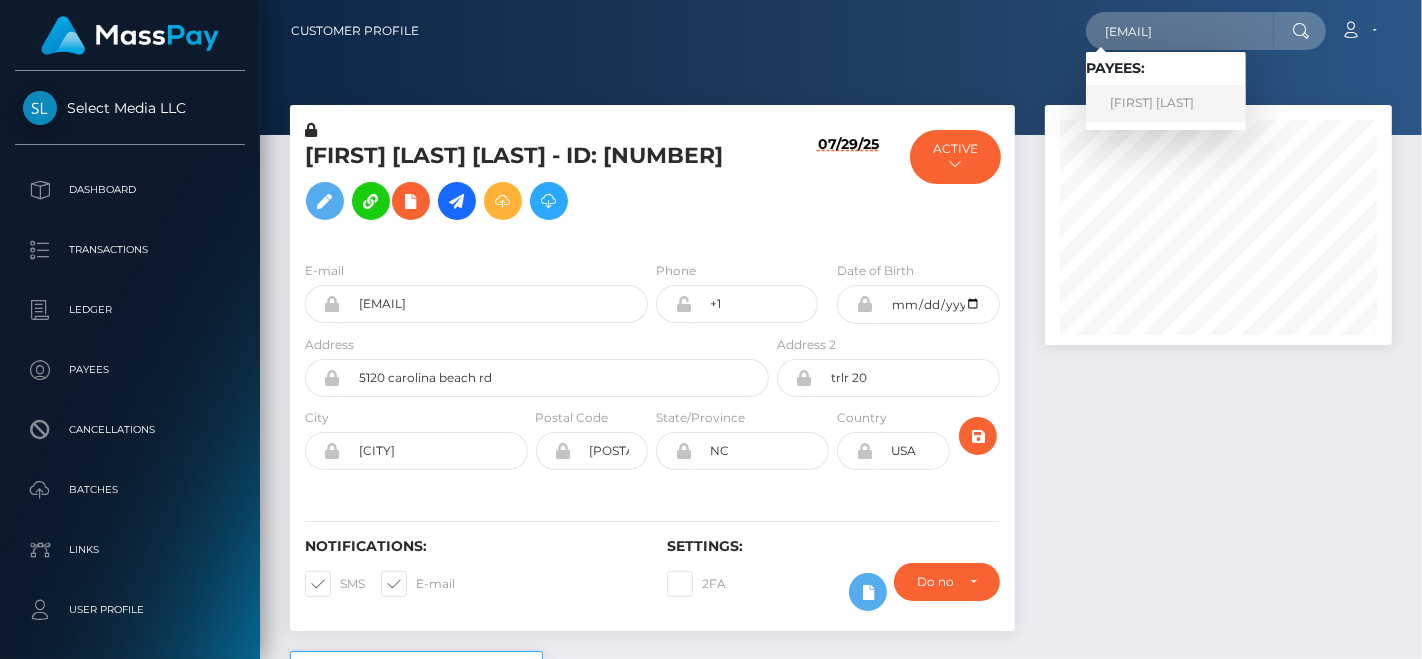 click on "Kenyaditswe  Tsinyane" at bounding box center [1166, 103] 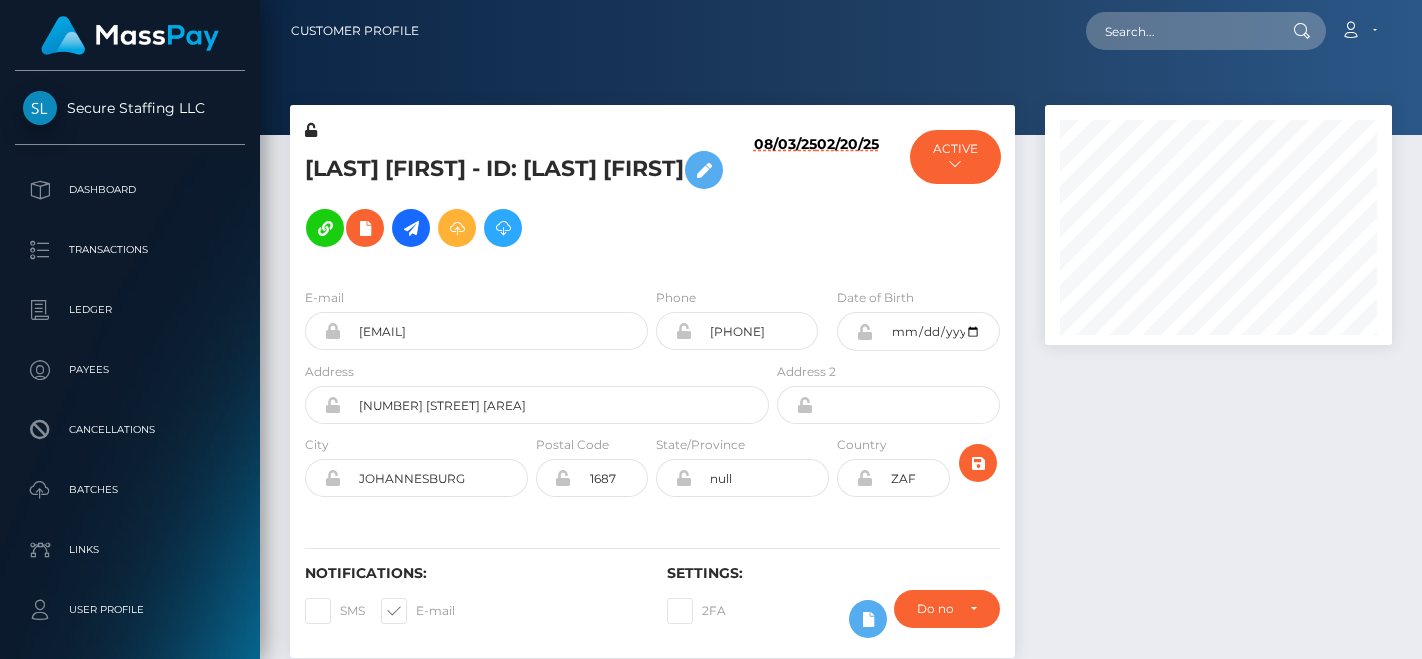 scroll, scrollTop: 0, scrollLeft: 0, axis: both 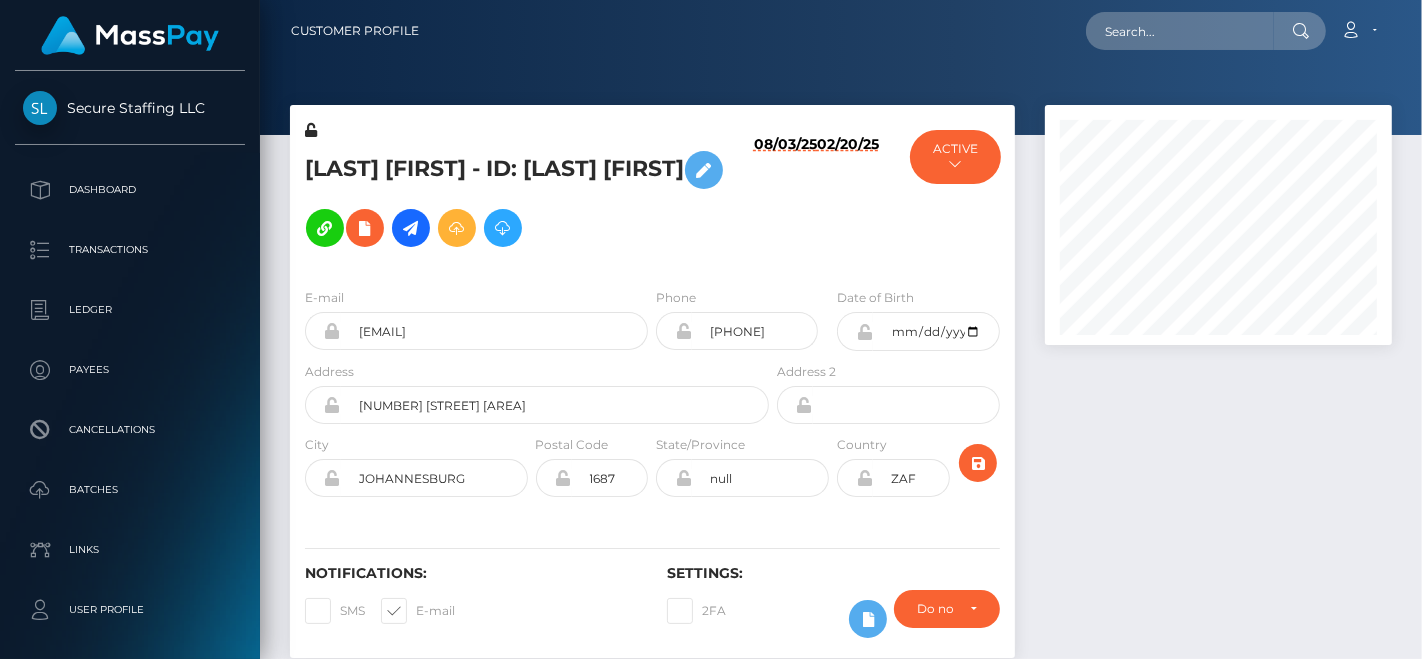 click at bounding box center (1218, 391) 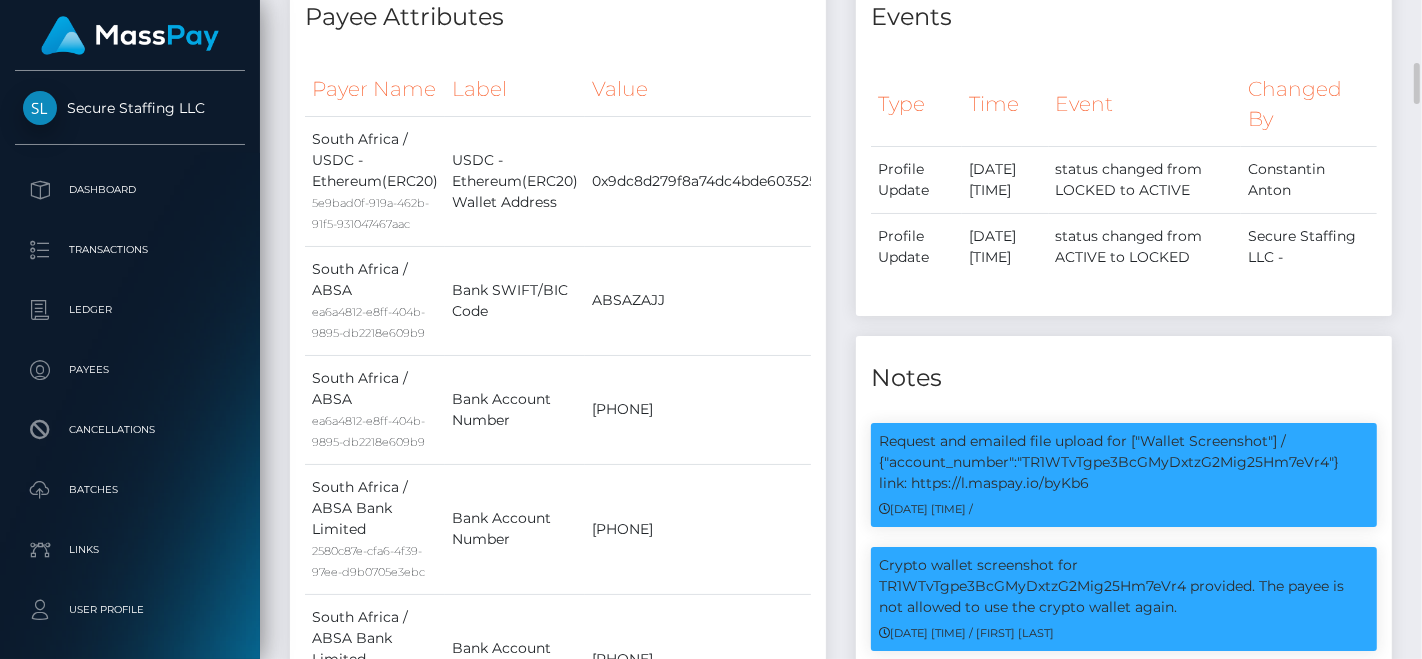 scroll, scrollTop: 1118, scrollLeft: 0, axis: vertical 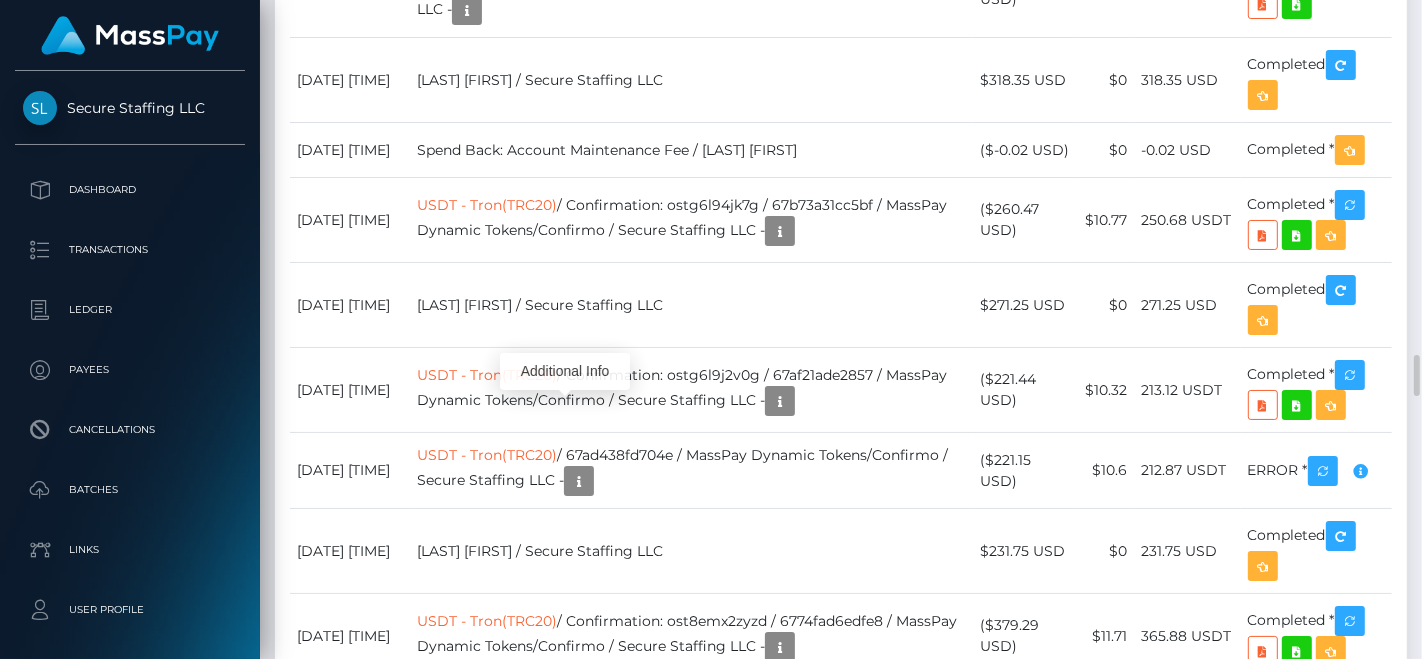 click at bounding box center (467, -503) 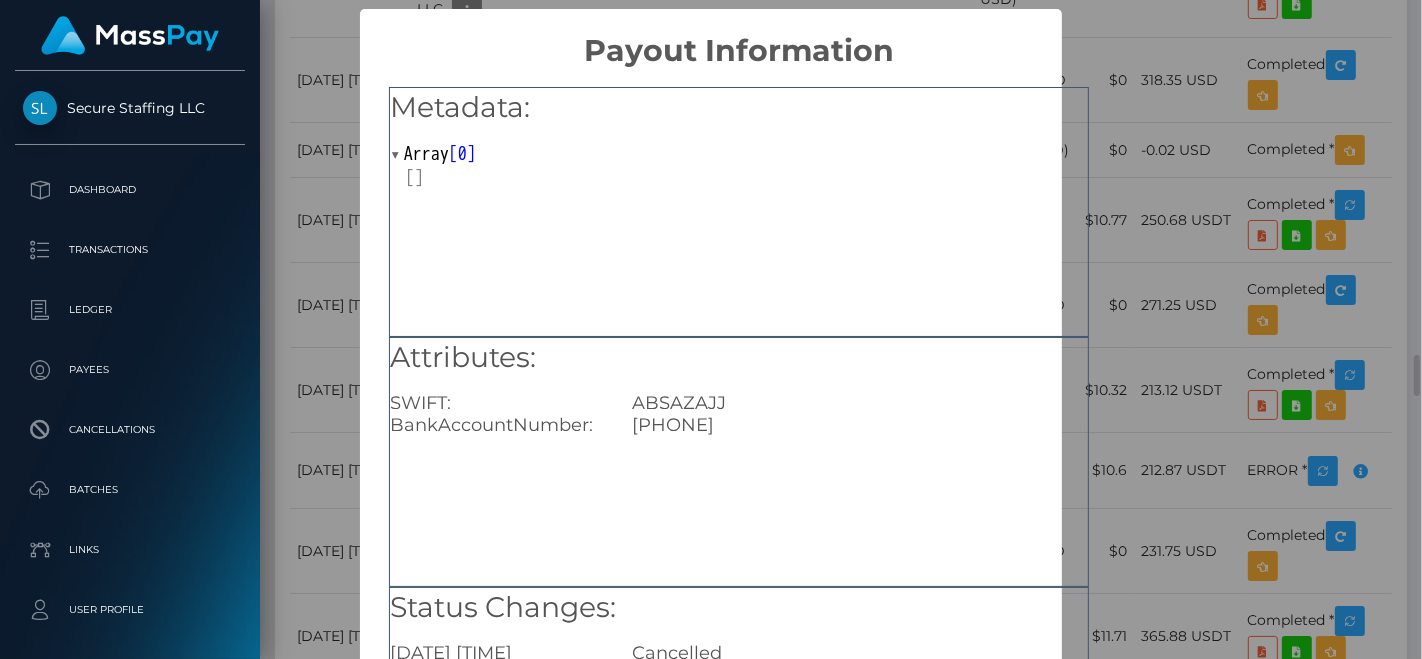 type 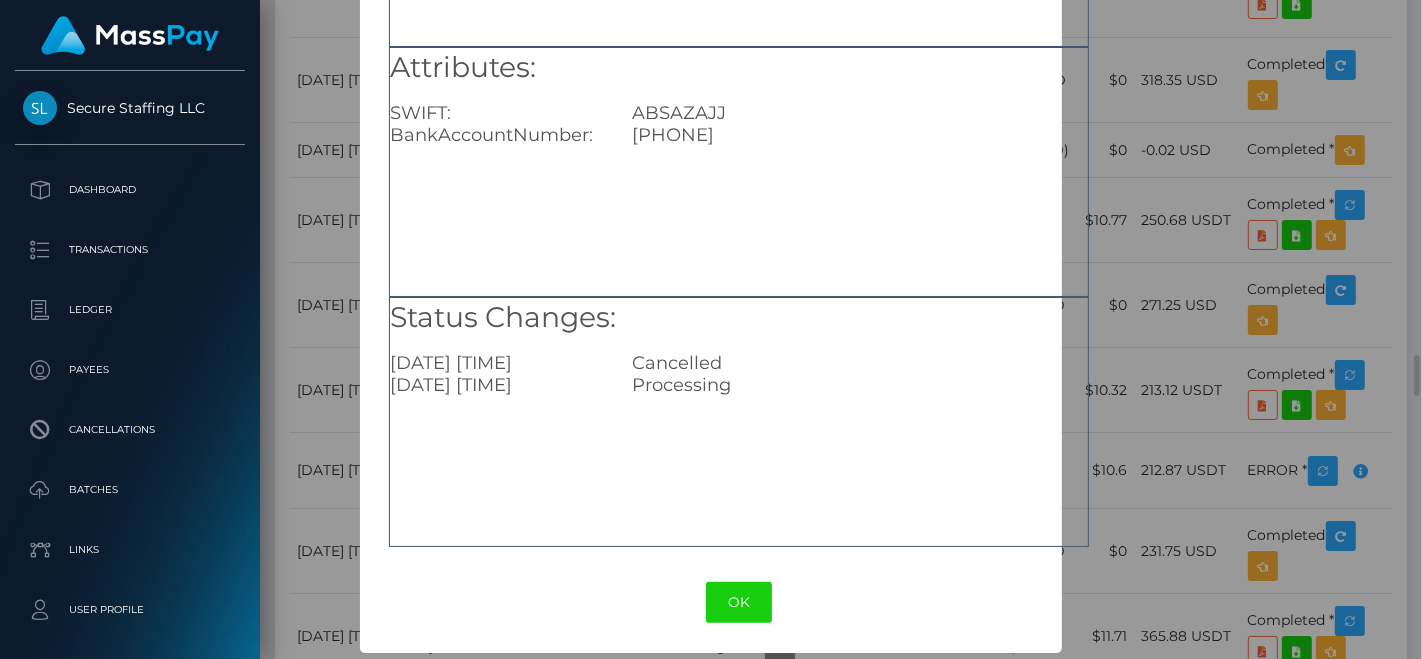 scroll, scrollTop: 291, scrollLeft: 0, axis: vertical 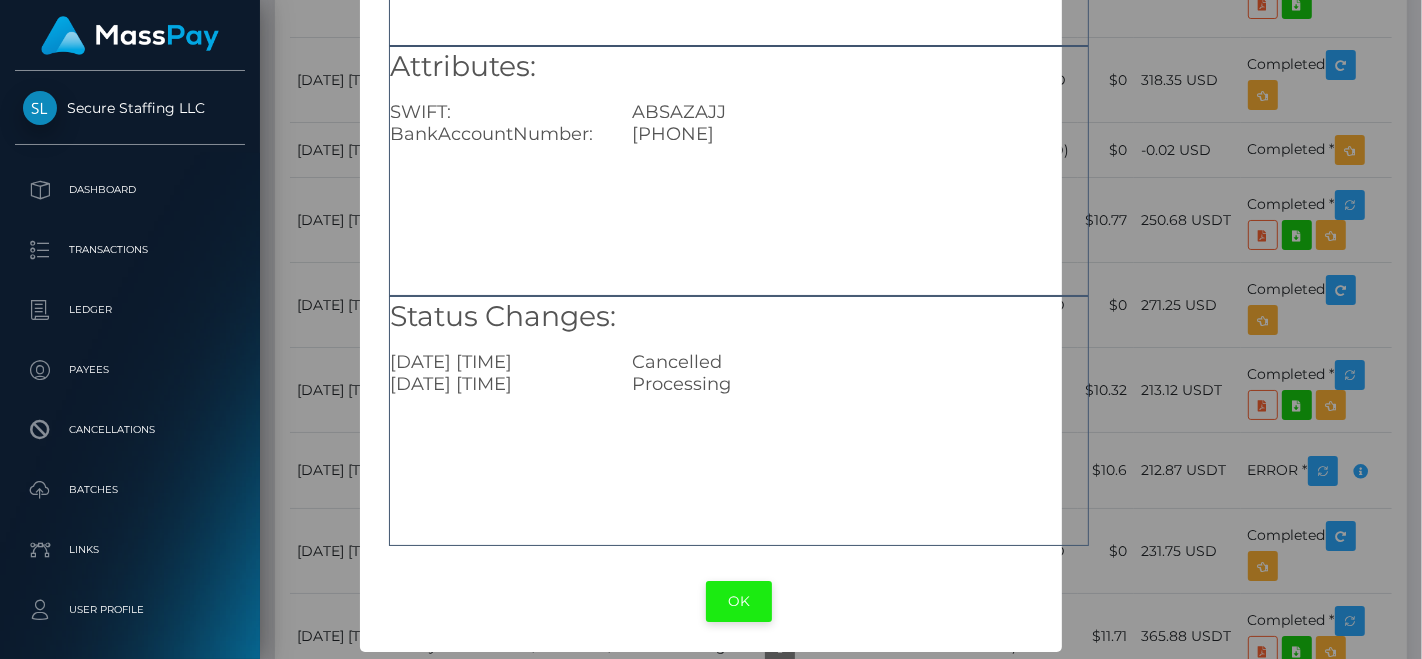 click on "OK" at bounding box center [739, 601] 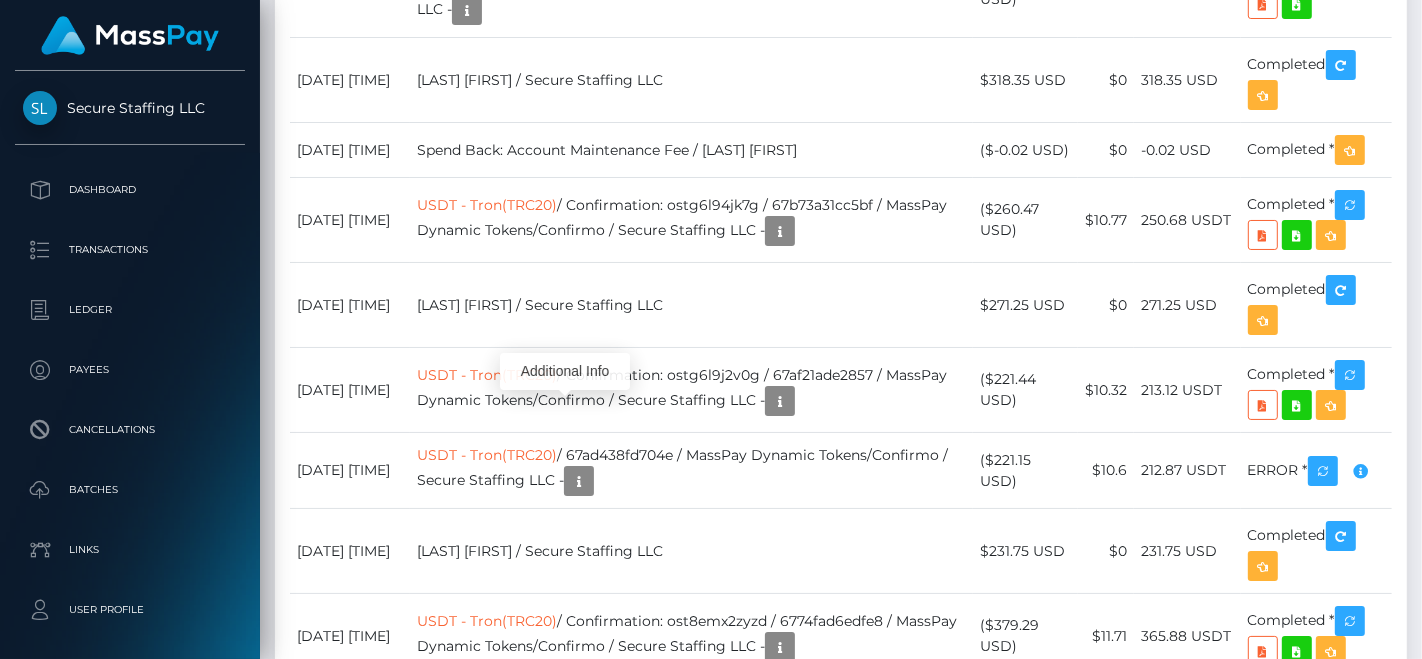 scroll, scrollTop: 240, scrollLeft: 347, axis: both 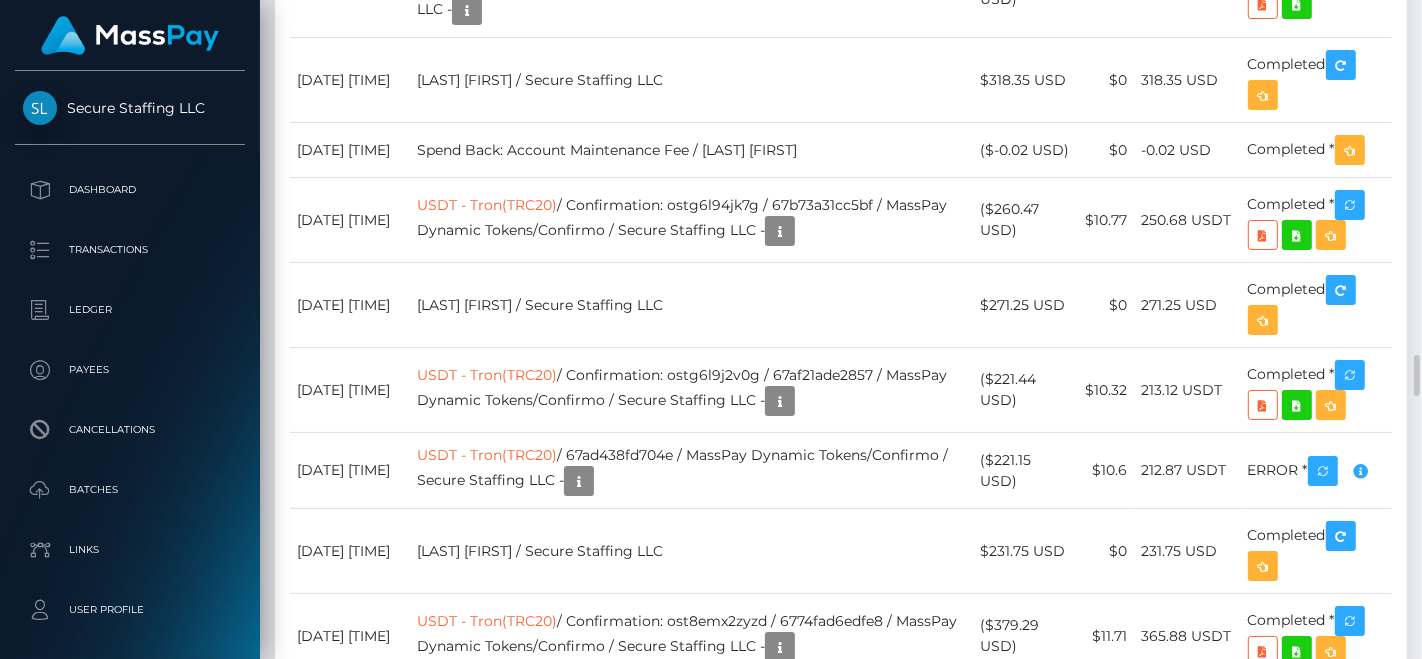 click on "Transactions History" at bounding box center [841, -693] 